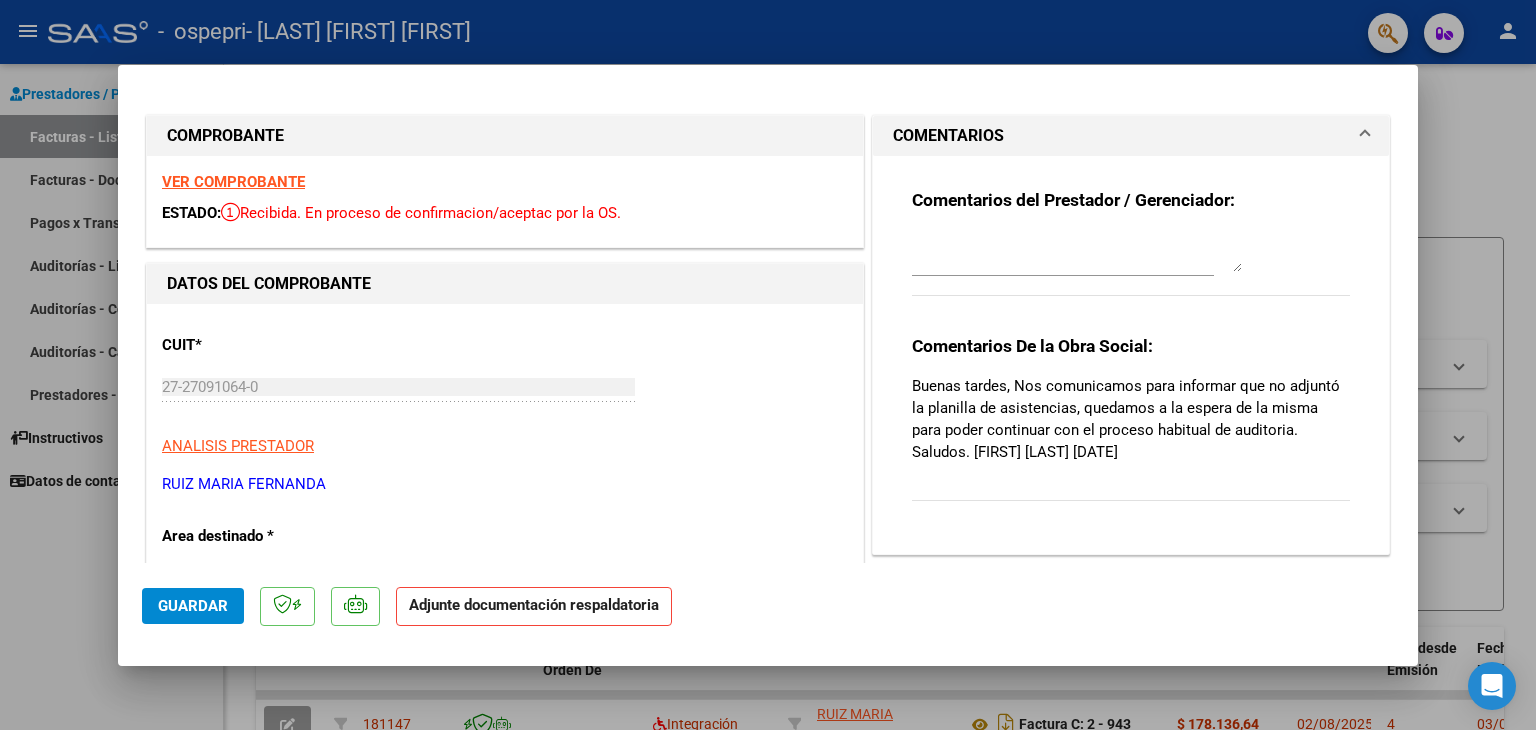 scroll, scrollTop: 0, scrollLeft: 0, axis: both 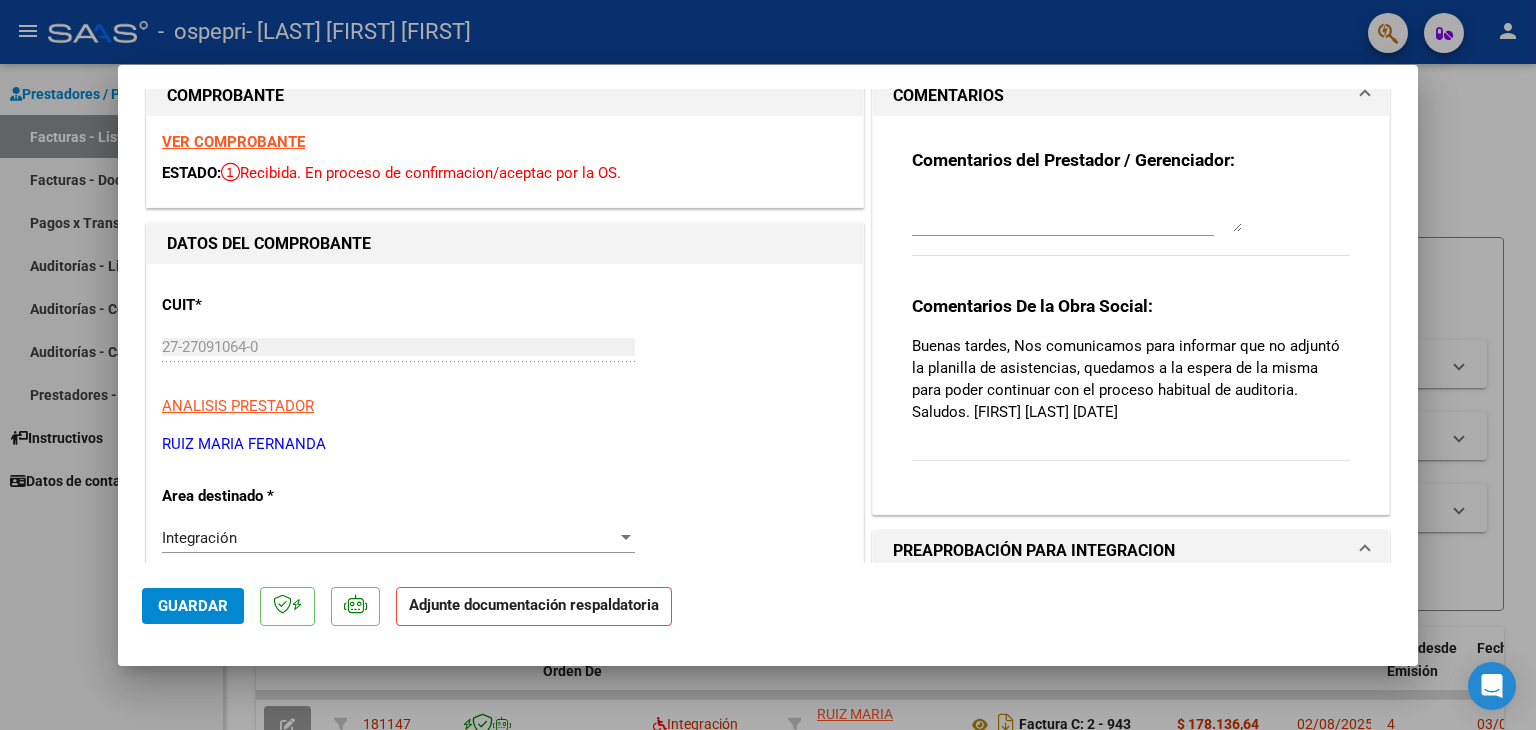 click at bounding box center [768, 365] 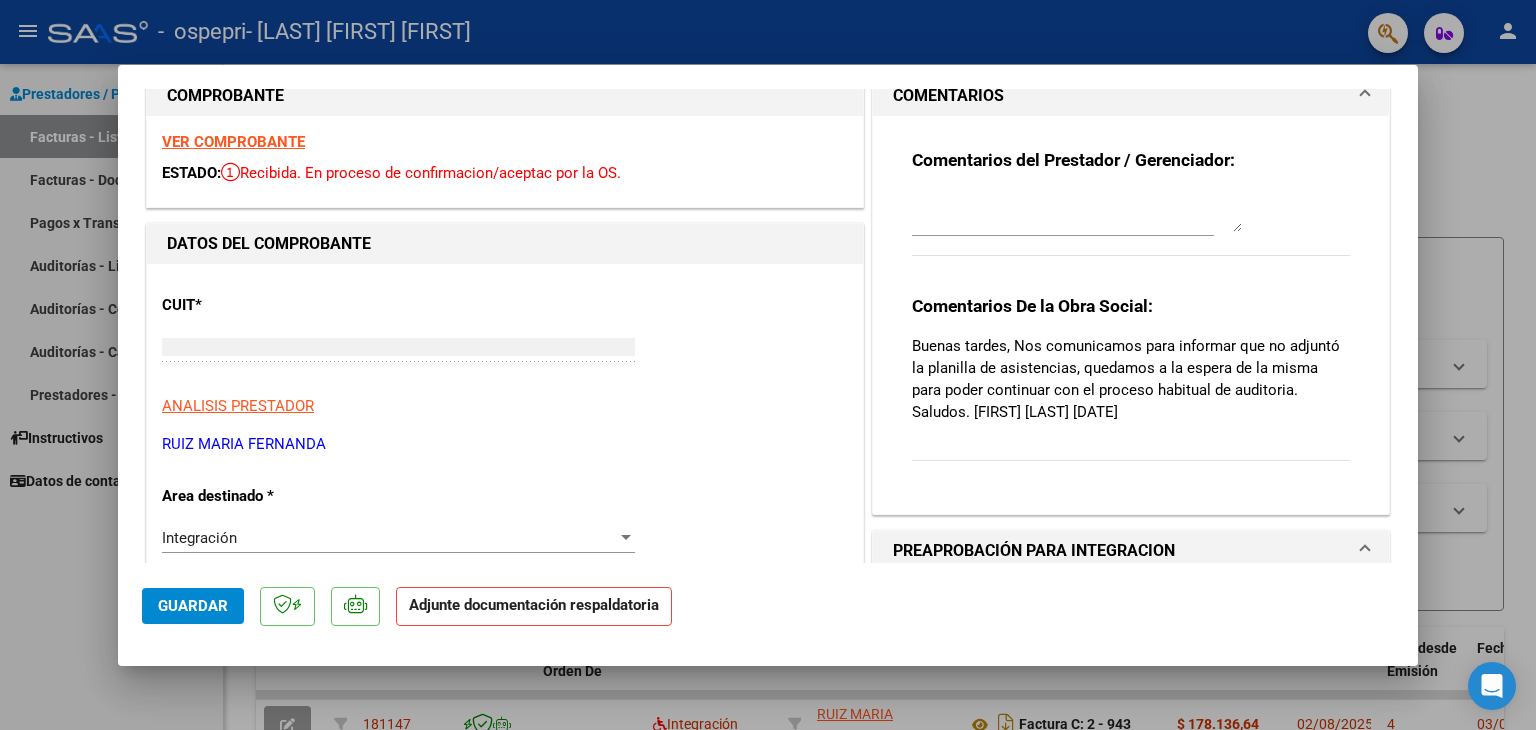 scroll, scrollTop: 0, scrollLeft: 0, axis: both 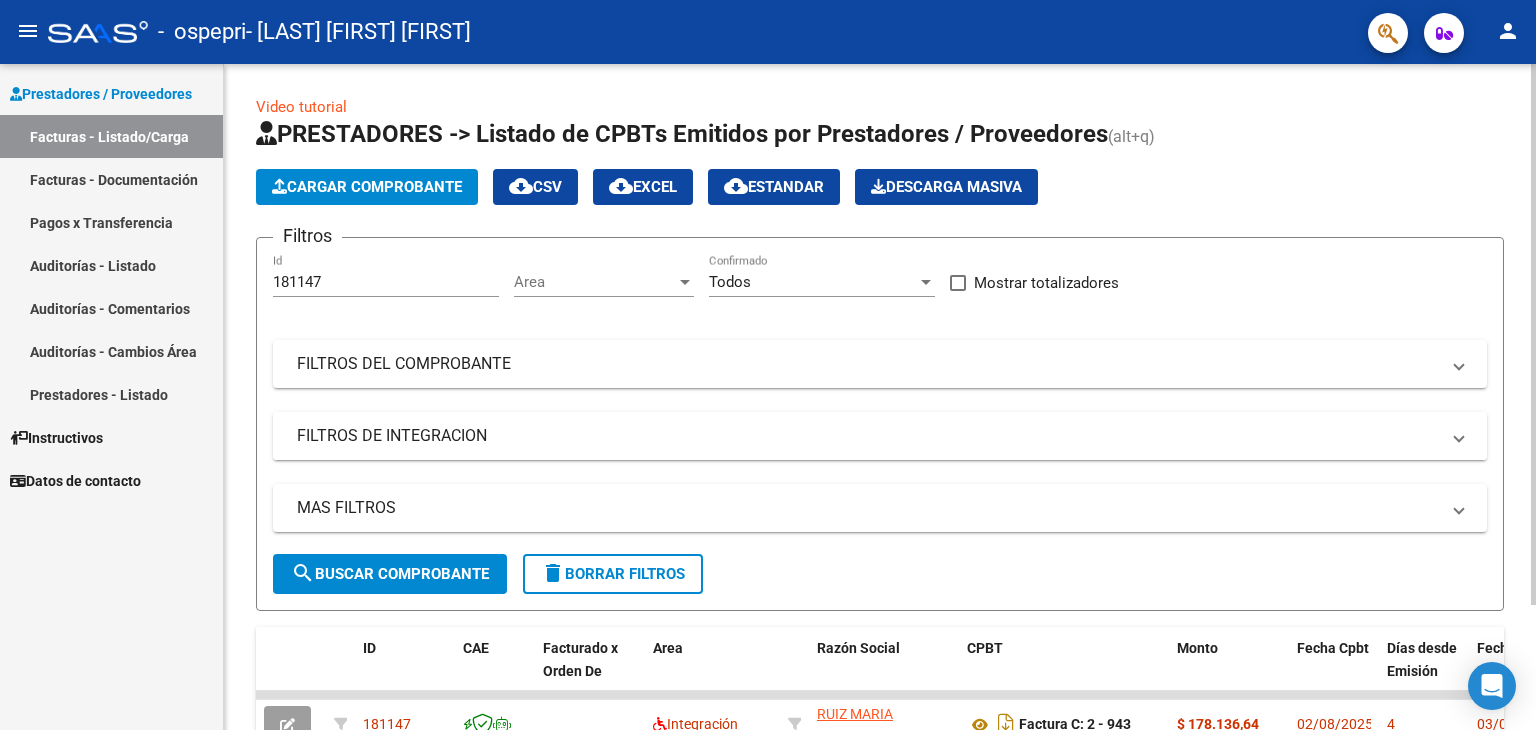 click on "FILTROS DE INTEGRACION" at bounding box center [880, 436] 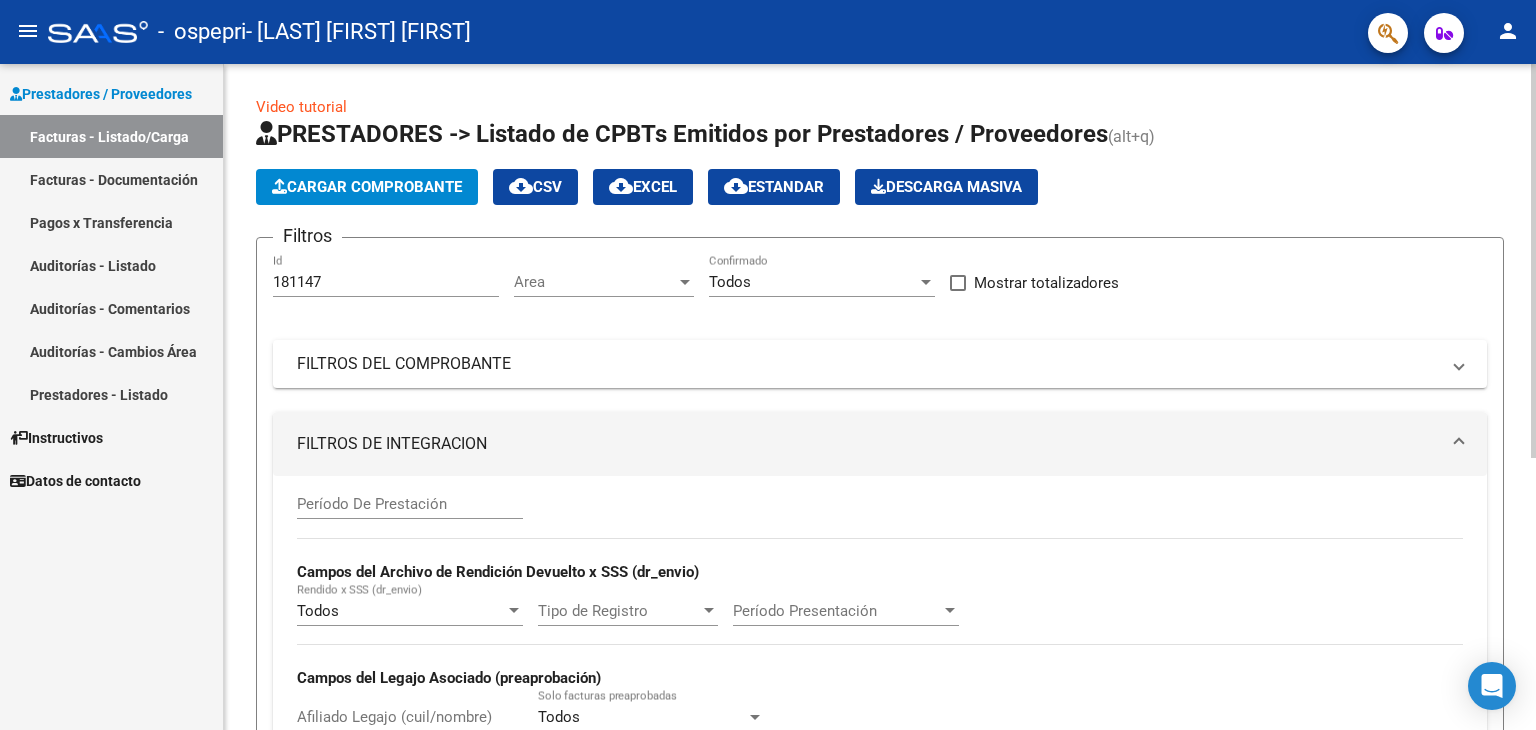 scroll, scrollTop: 460, scrollLeft: 0, axis: vertical 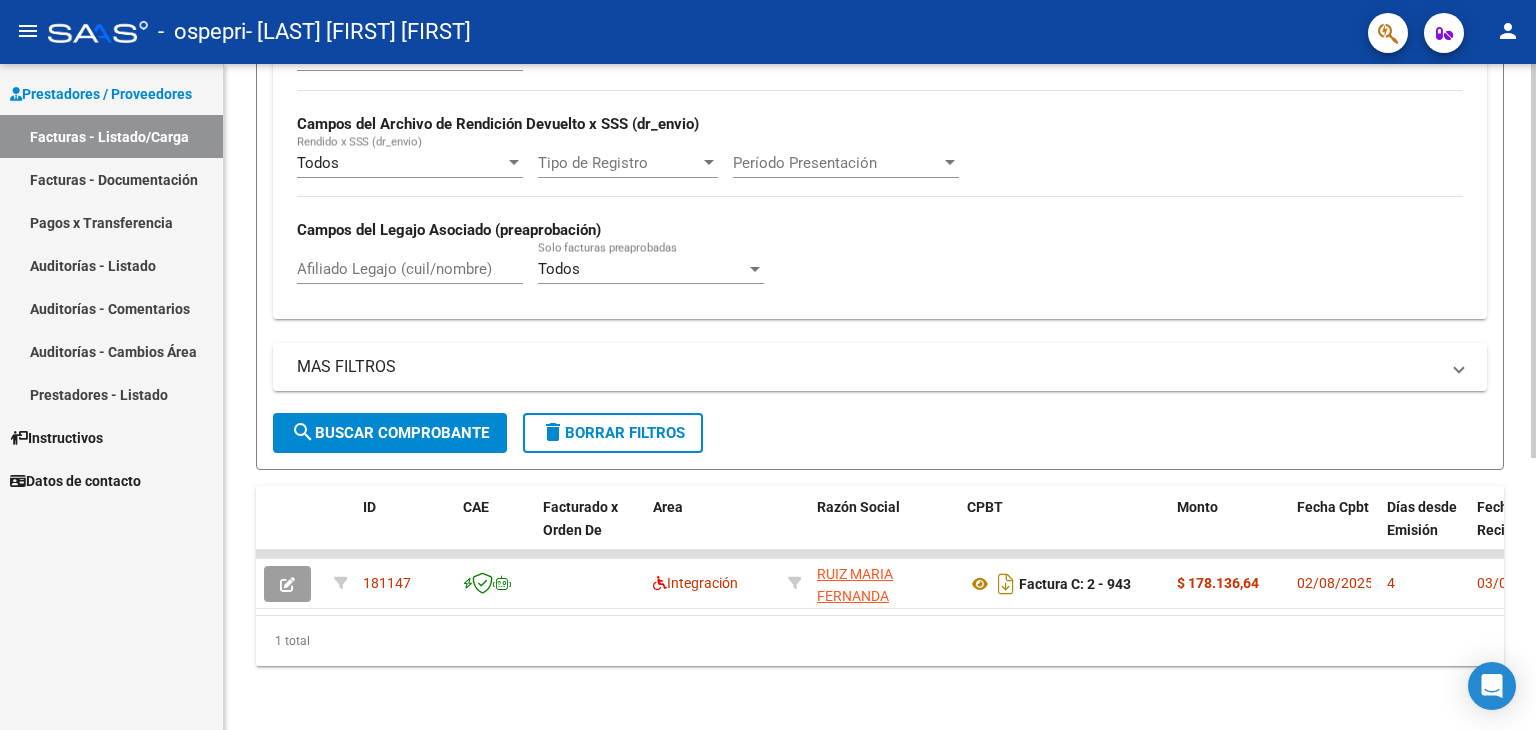 click 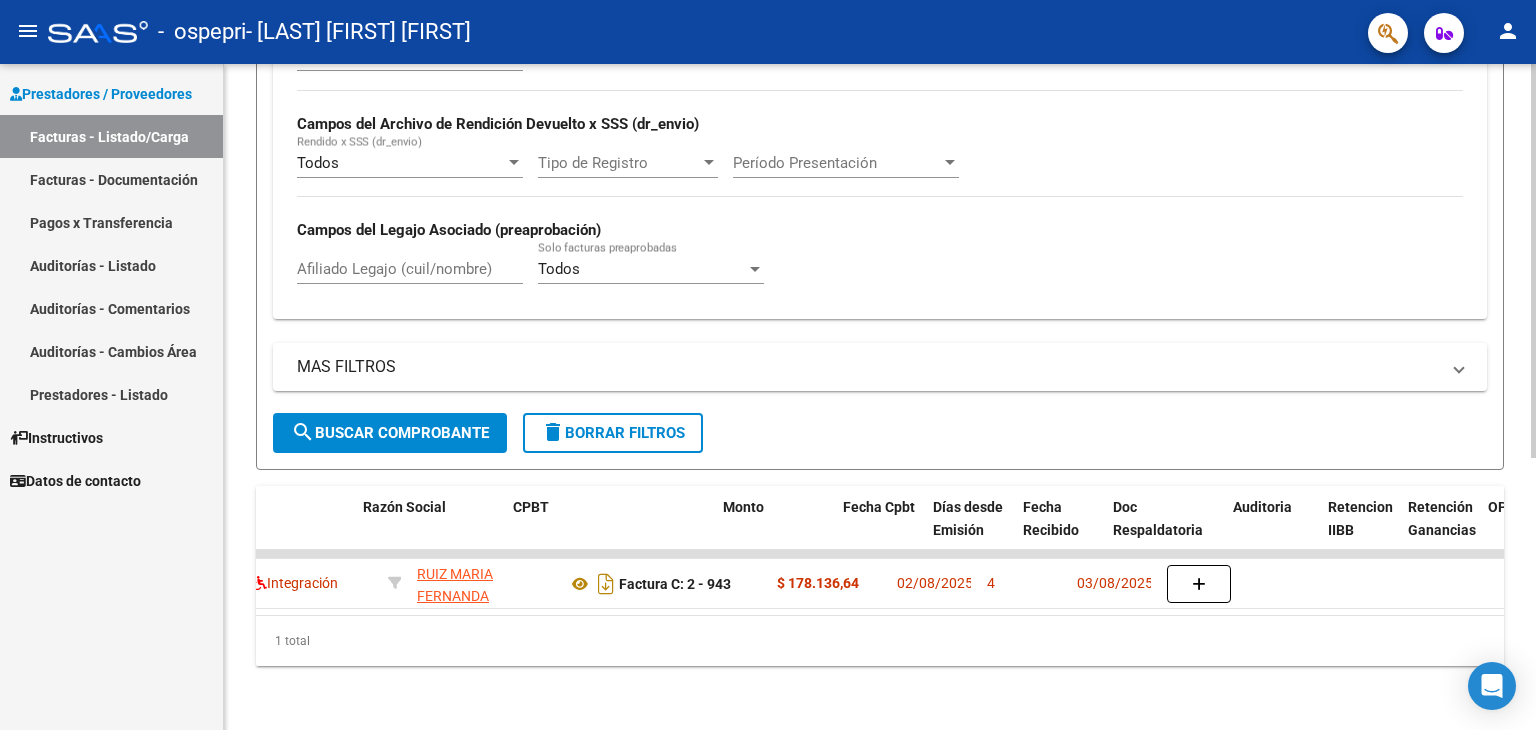 scroll, scrollTop: 0, scrollLeft: 573, axis: horizontal 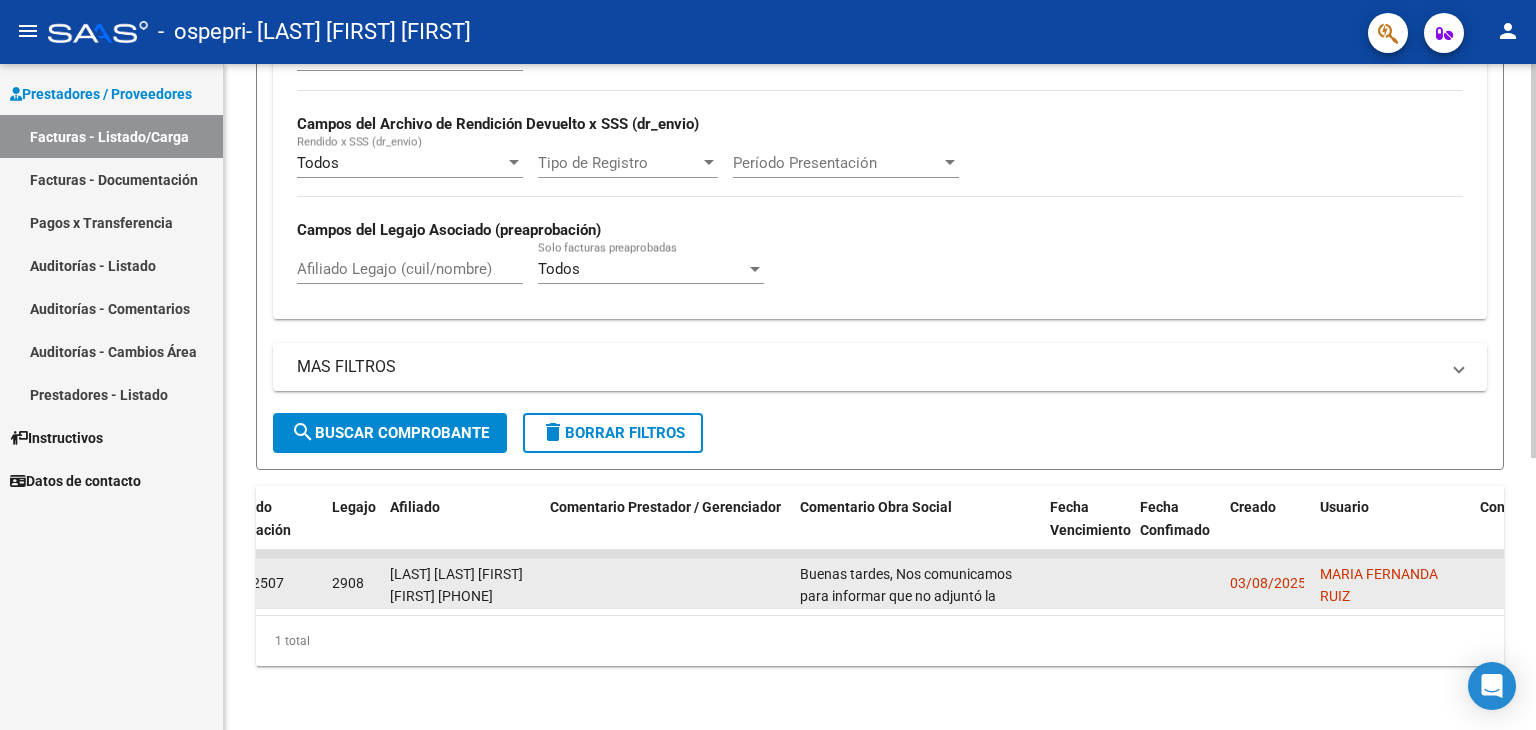 click on "Buenas tardes,
Nos comunicamos para informar que no adjuntó la planilla de asistencias, quedamos a la espera de la misma para poder continuar con el proceso habitual de auditoria.
Saludos.
[FIRST] [LAST]
[DATE]" 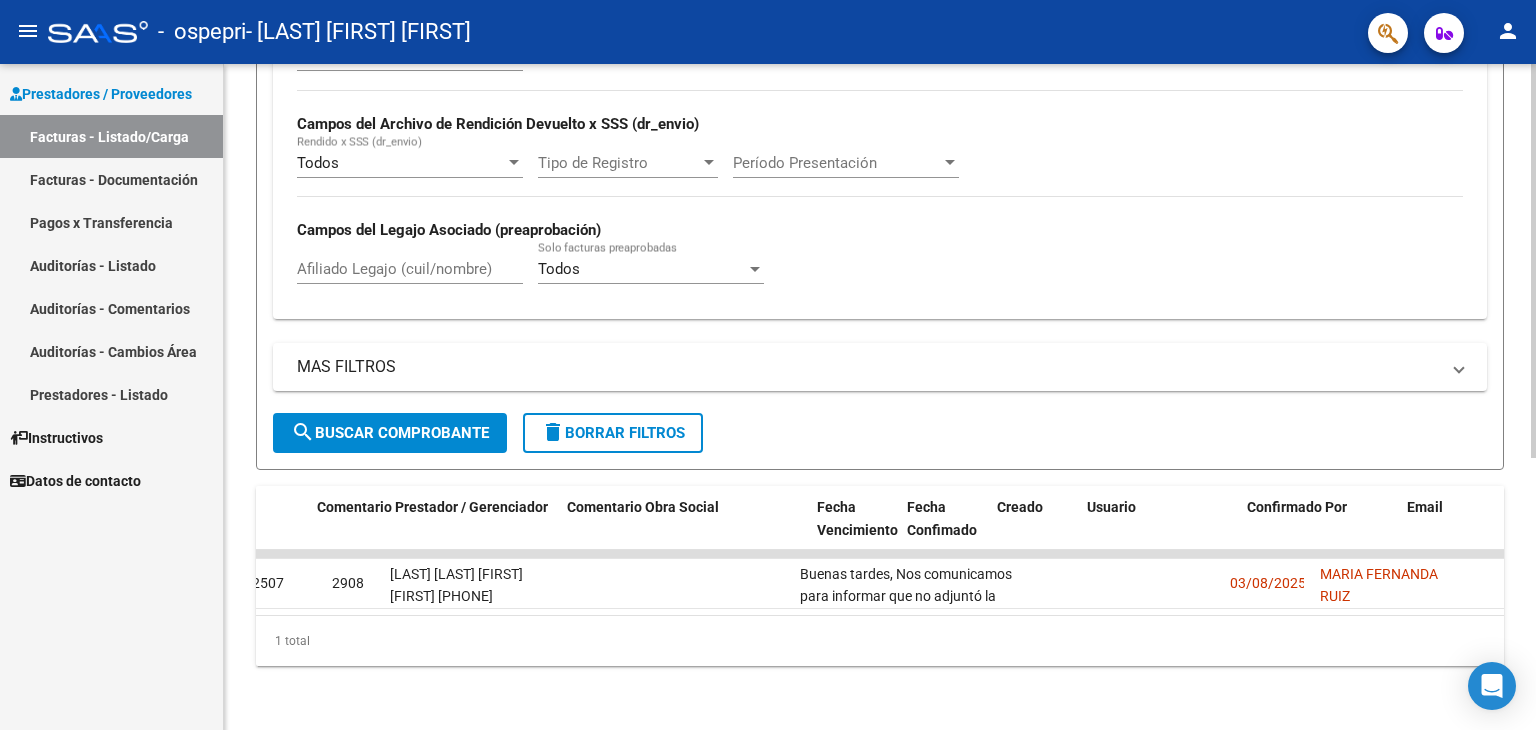 scroll, scrollTop: 0, scrollLeft: 2968, axis: horizontal 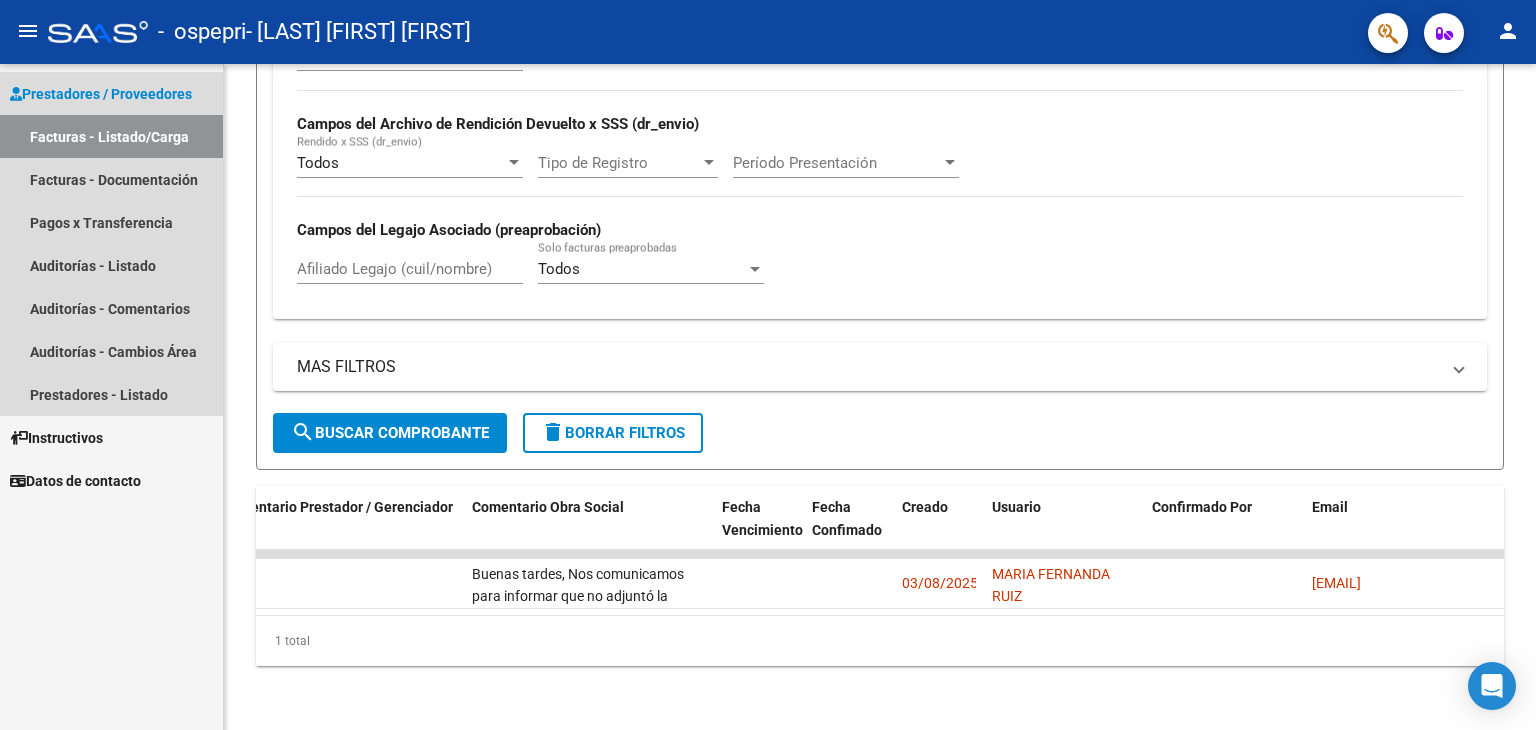 click on "Facturas - Listado/Carga" at bounding box center (111, 136) 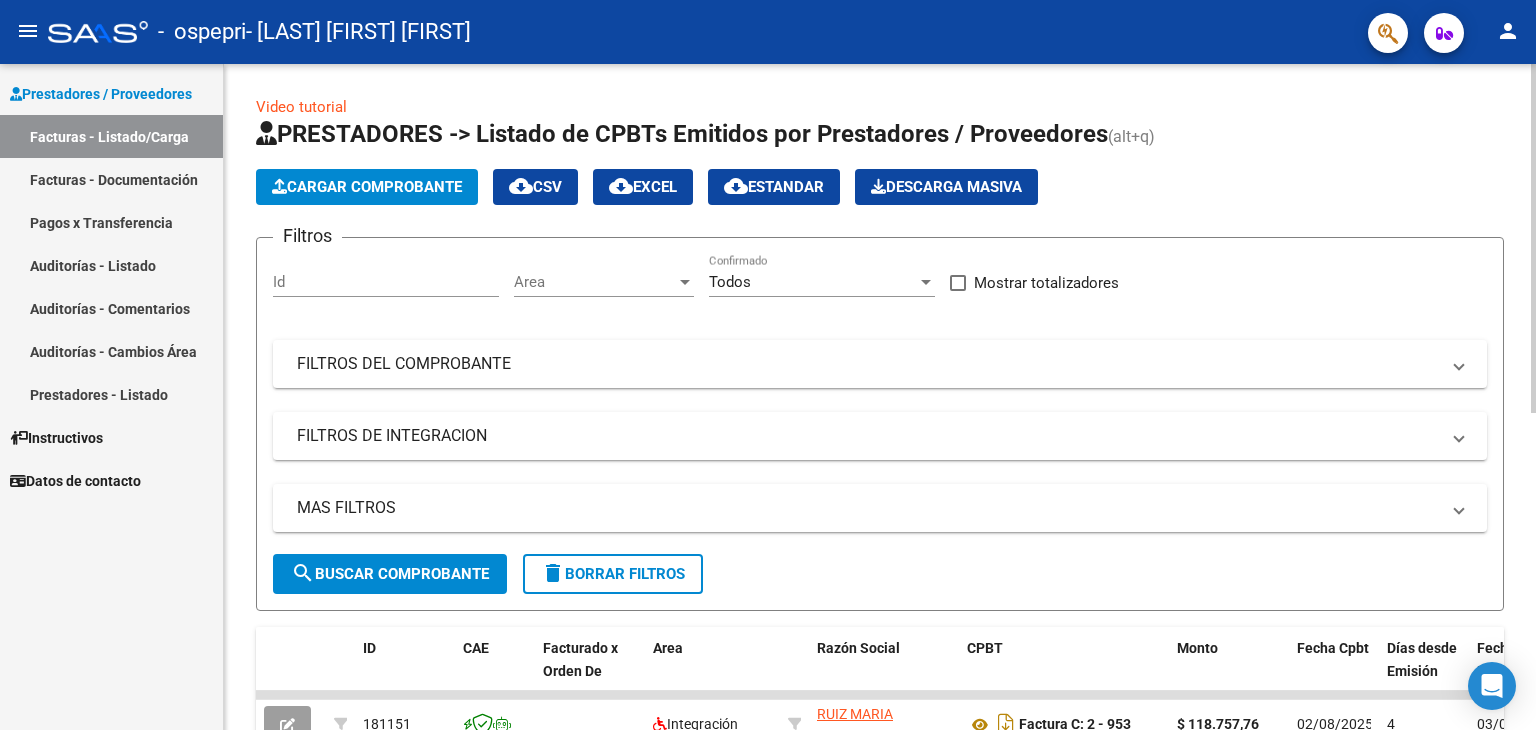 scroll, scrollTop: 604, scrollLeft: 0, axis: vertical 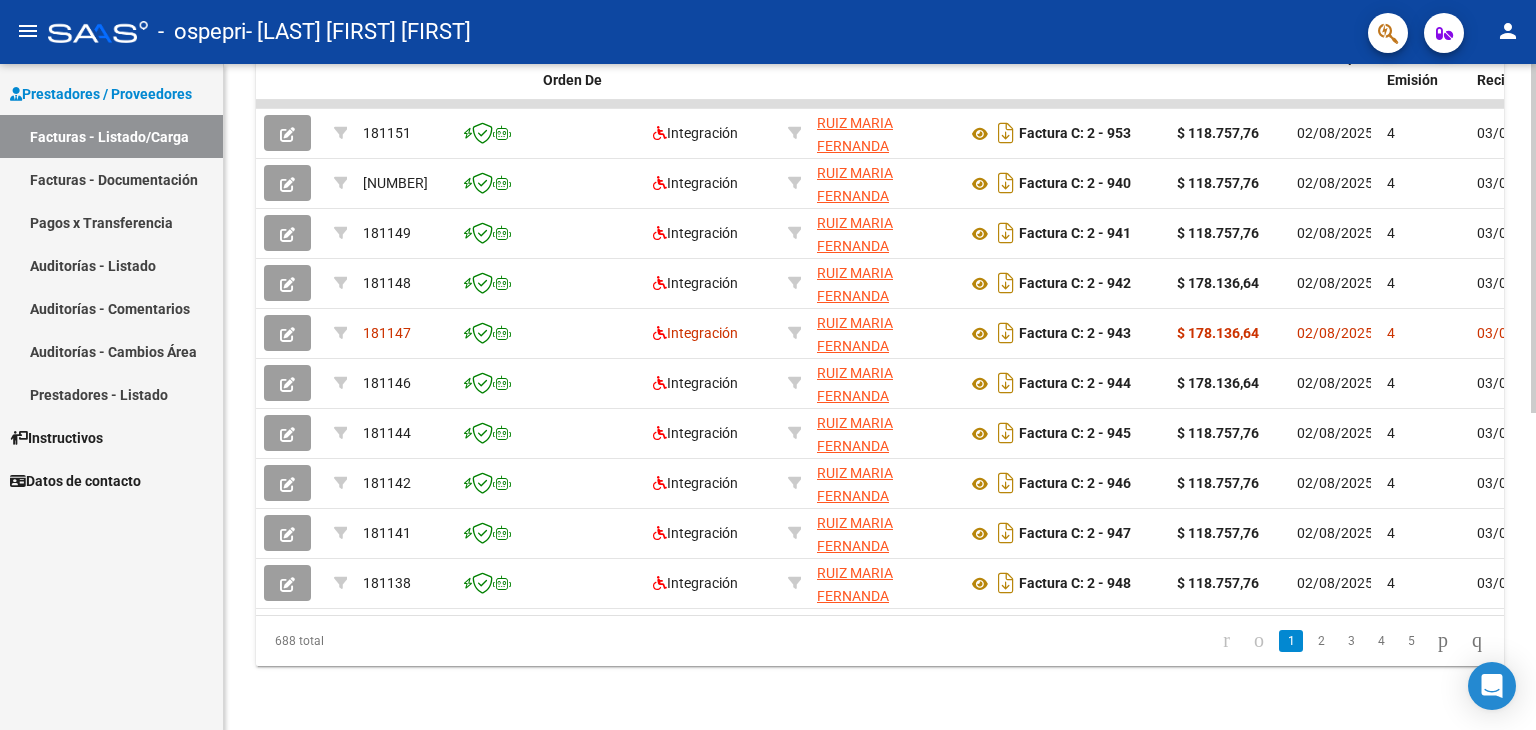 click 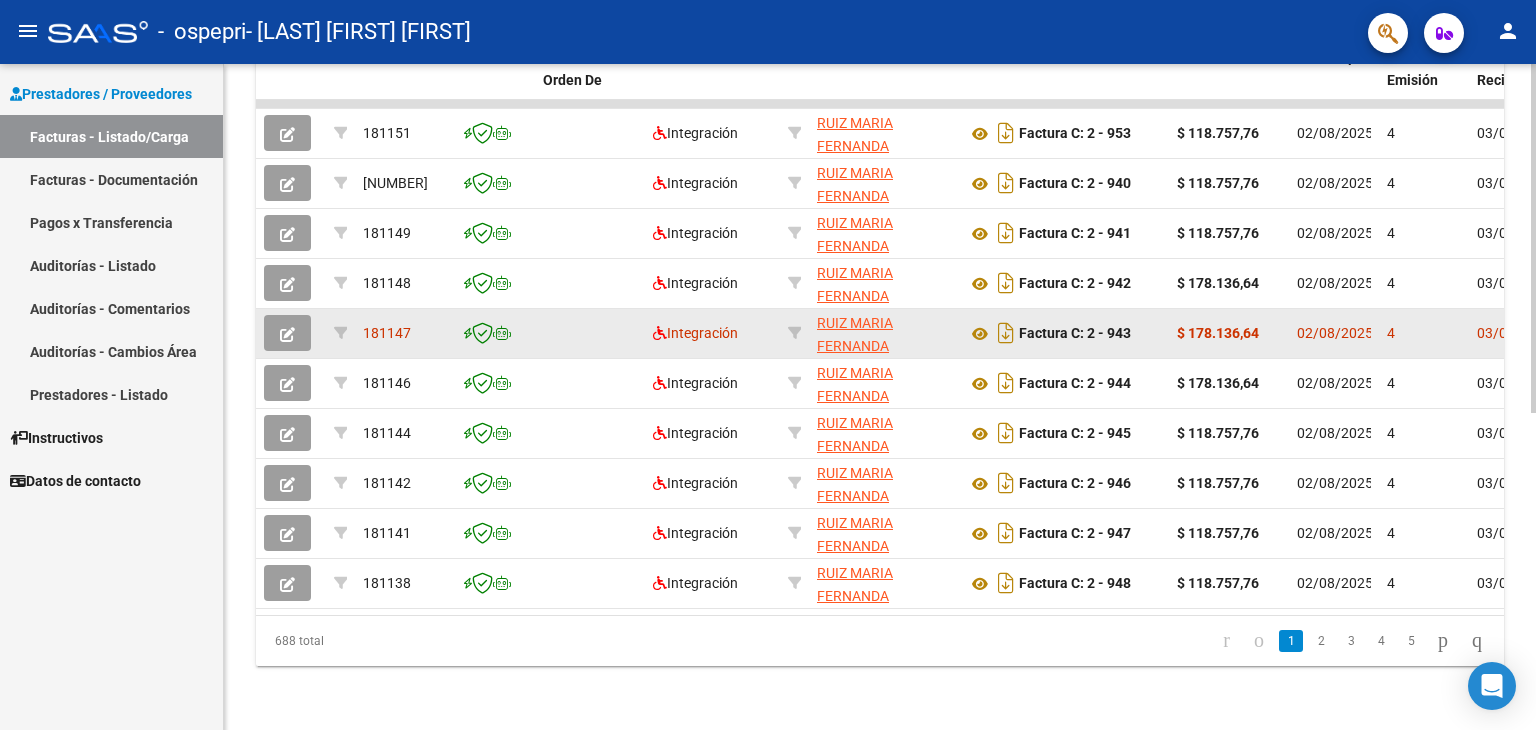 click on "4" 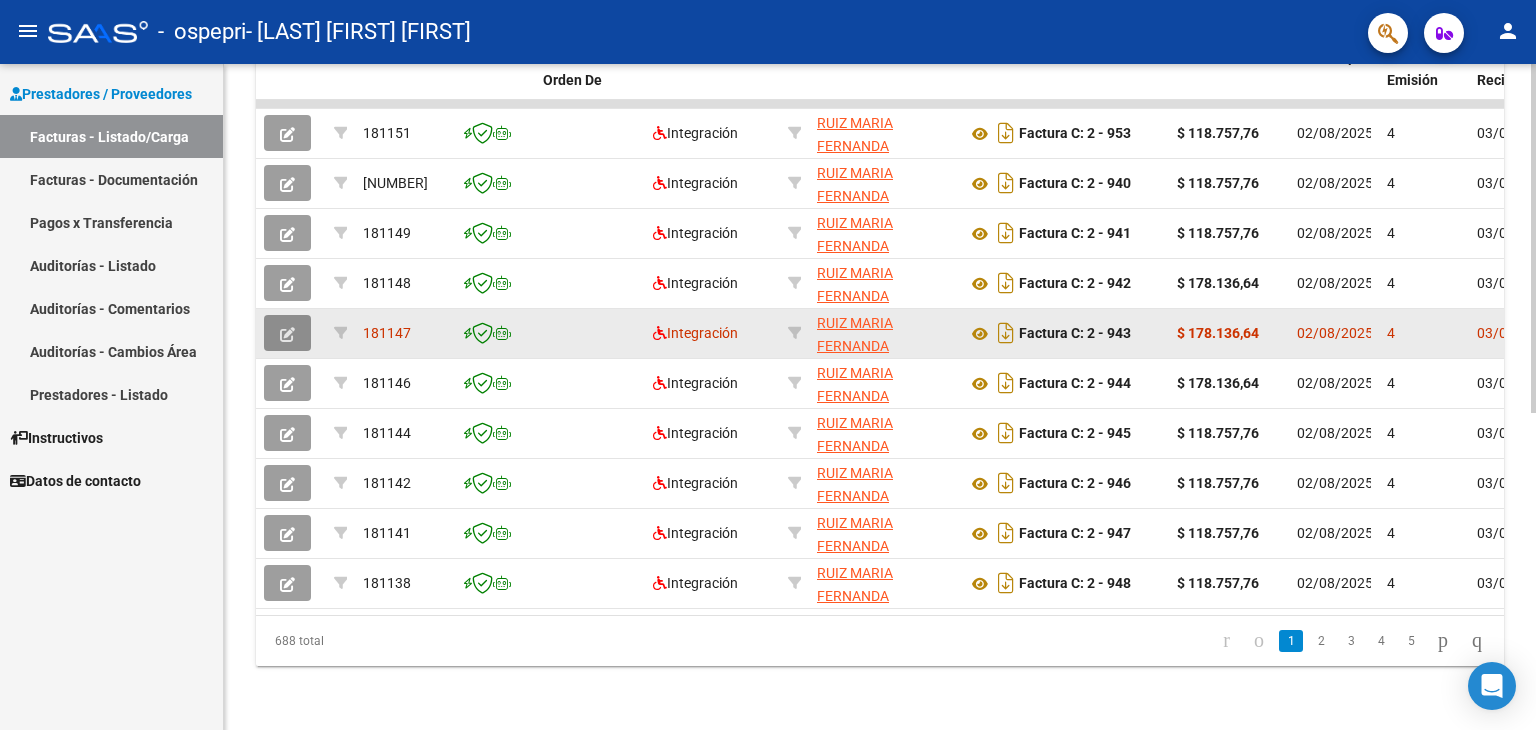 click 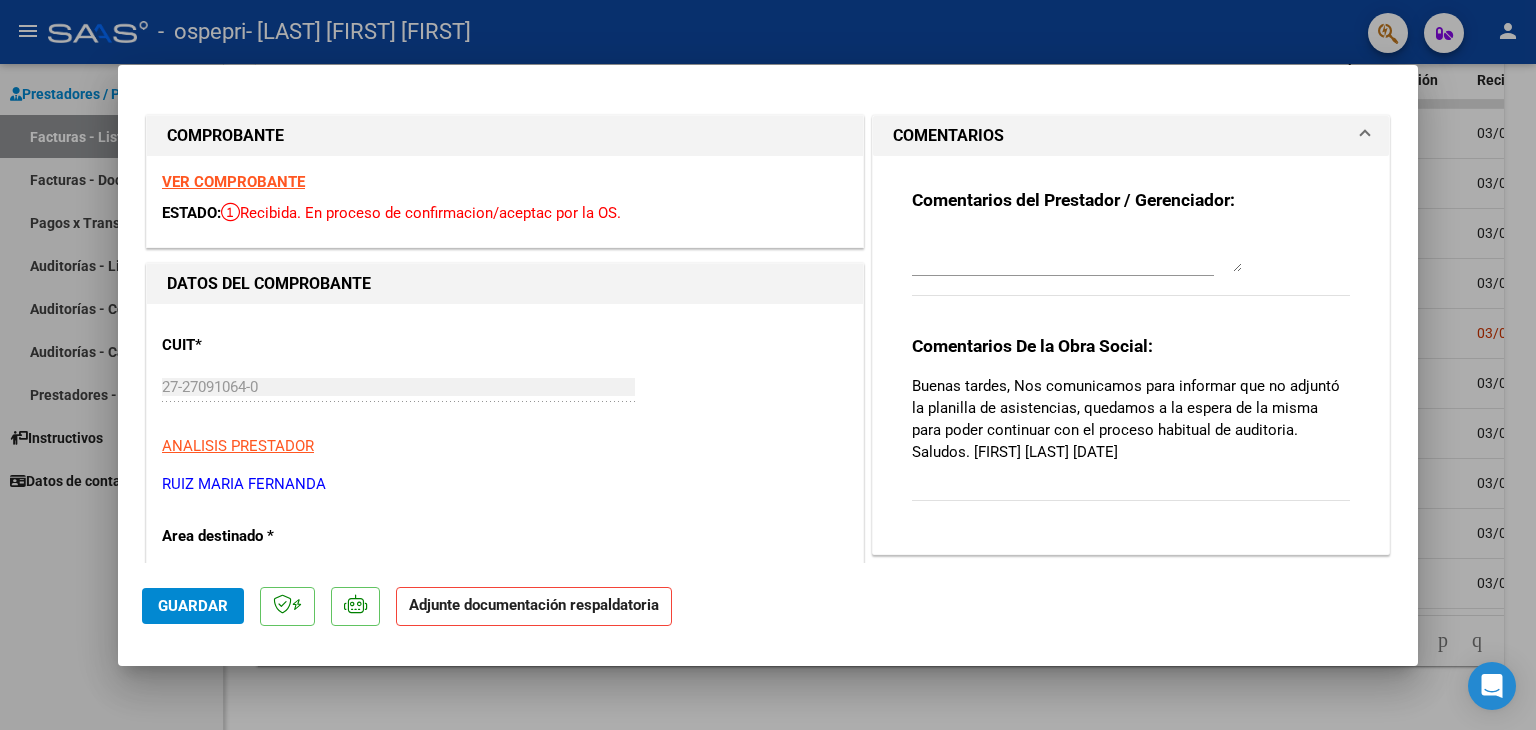click at bounding box center [768, 365] 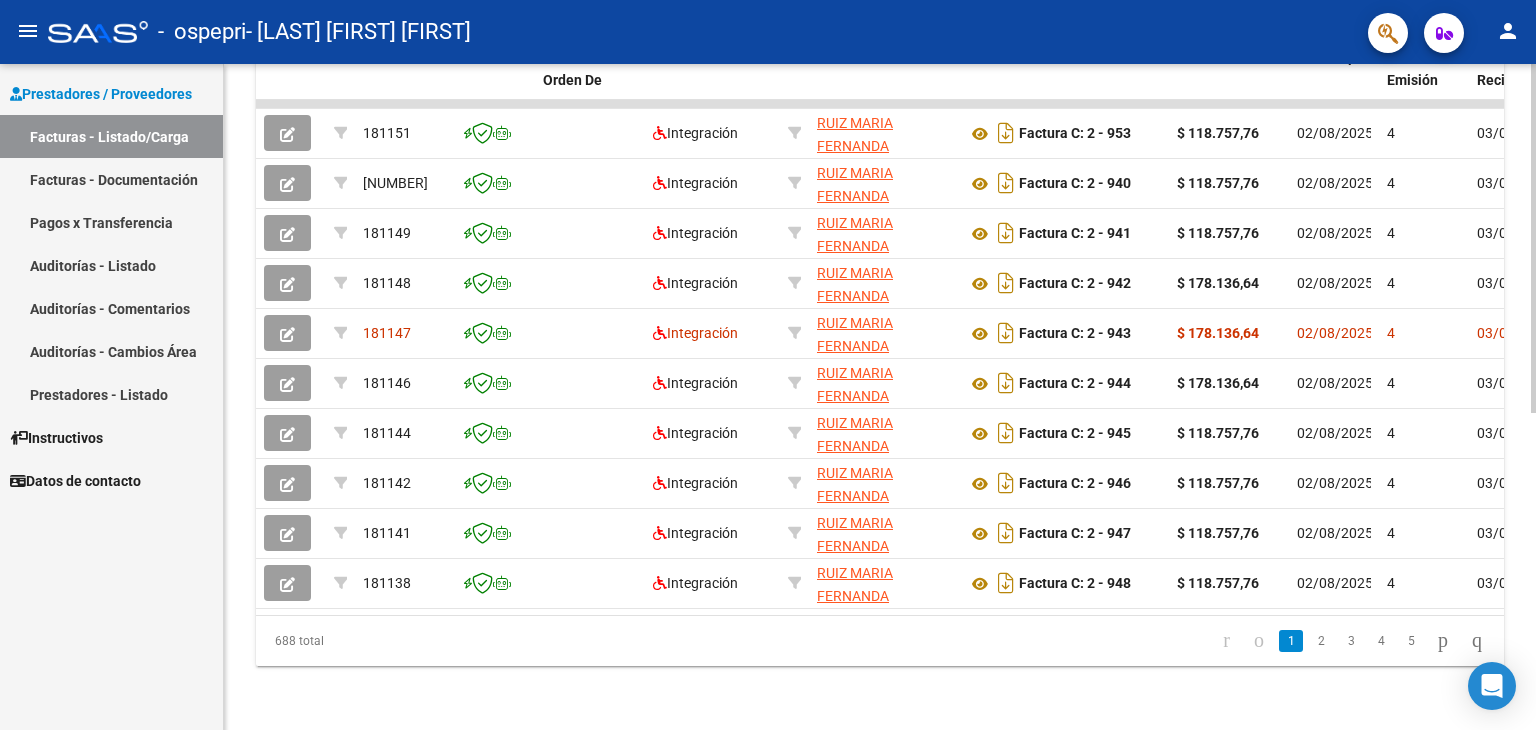 click on "688 total   1   2   3   4   5" 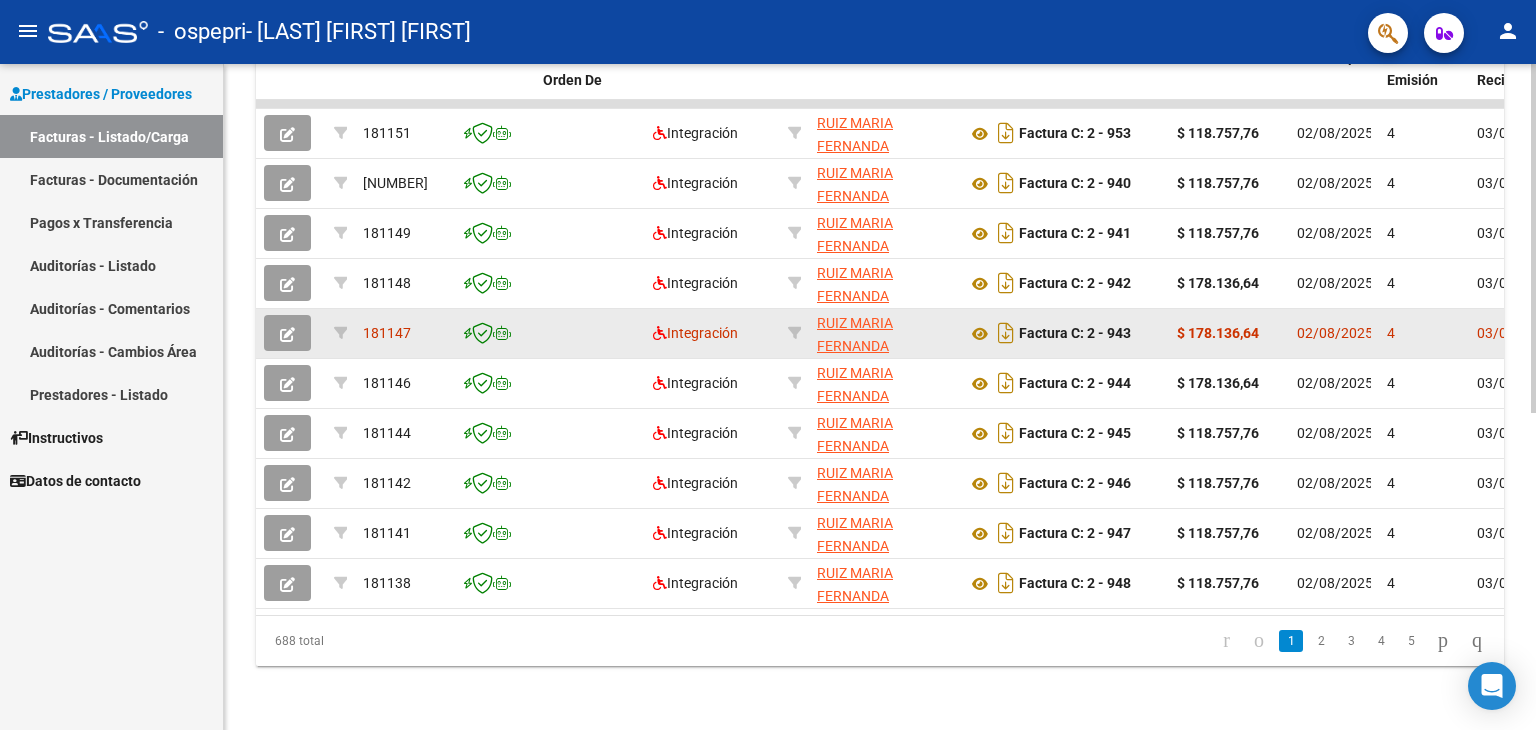 click on "4" 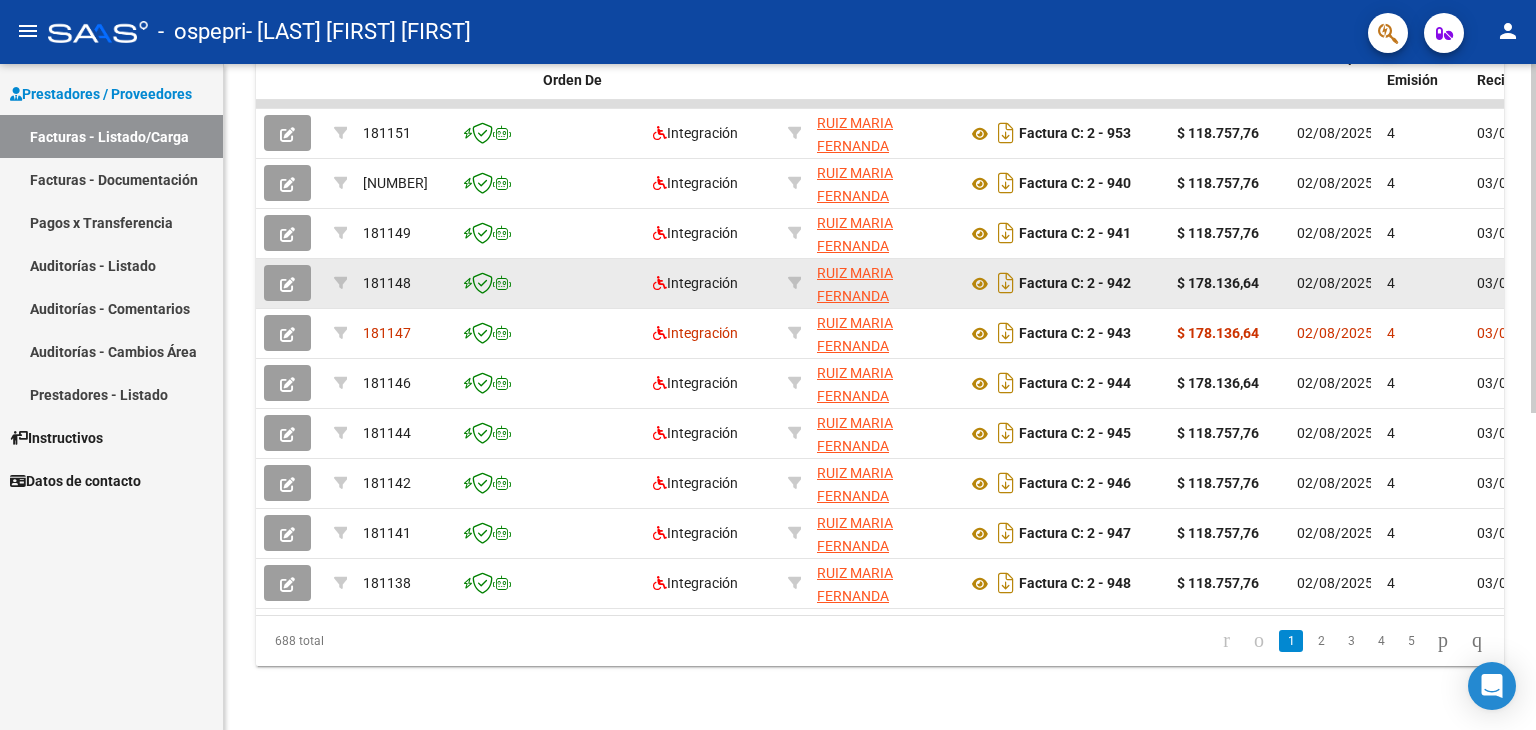 click on "4" 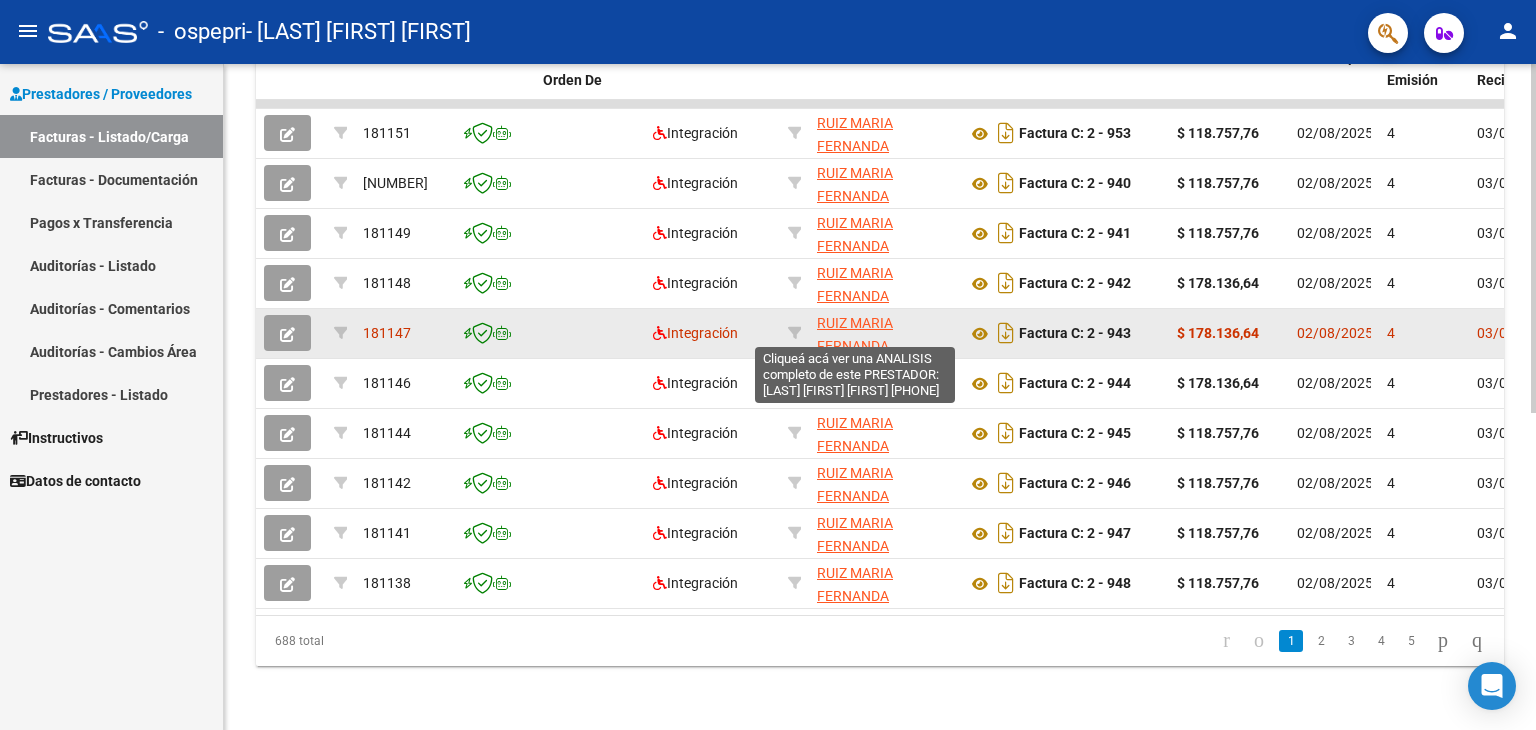click on "RUIZ MARIA FERNANDA" 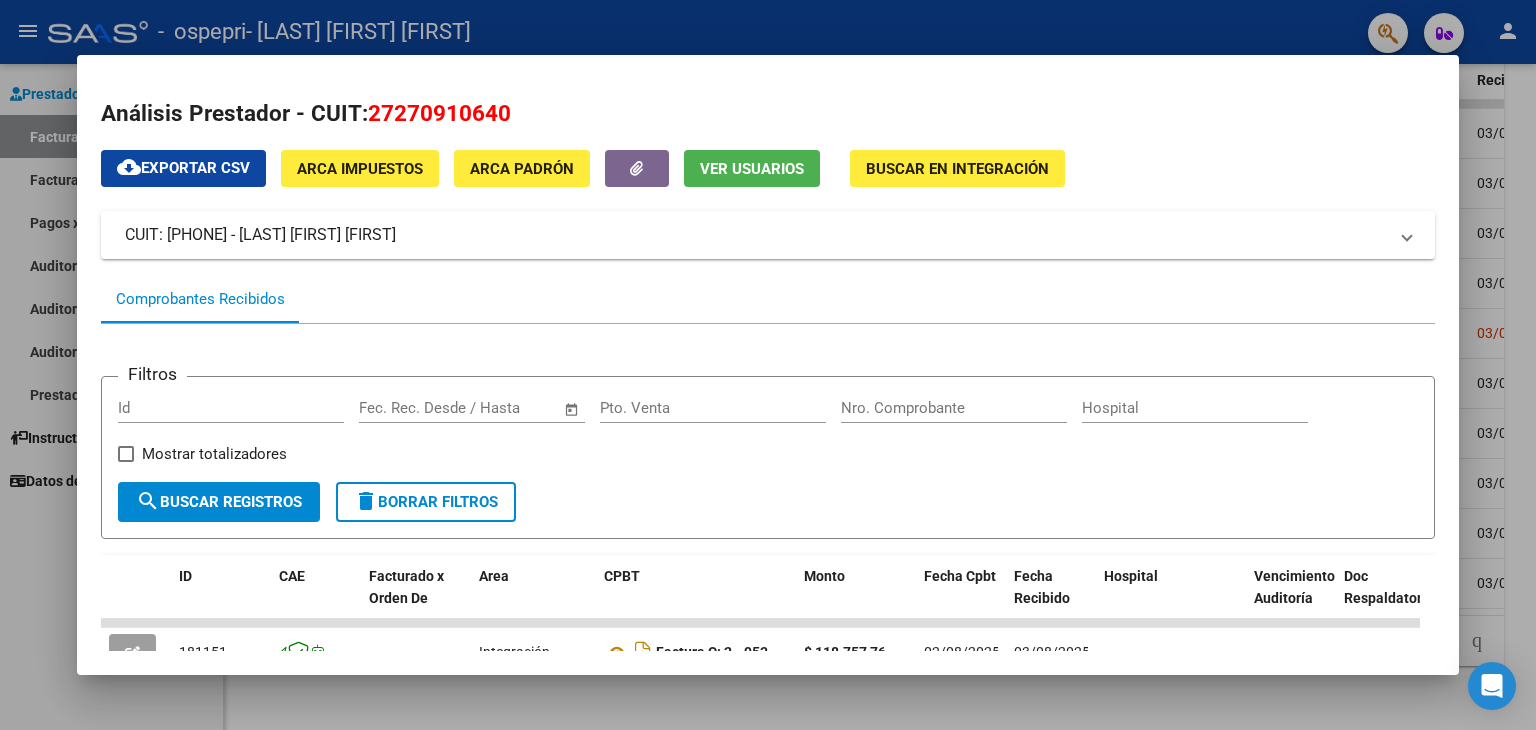 scroll, scrollTop: 500, scrollLeft: 0, axis: vertical 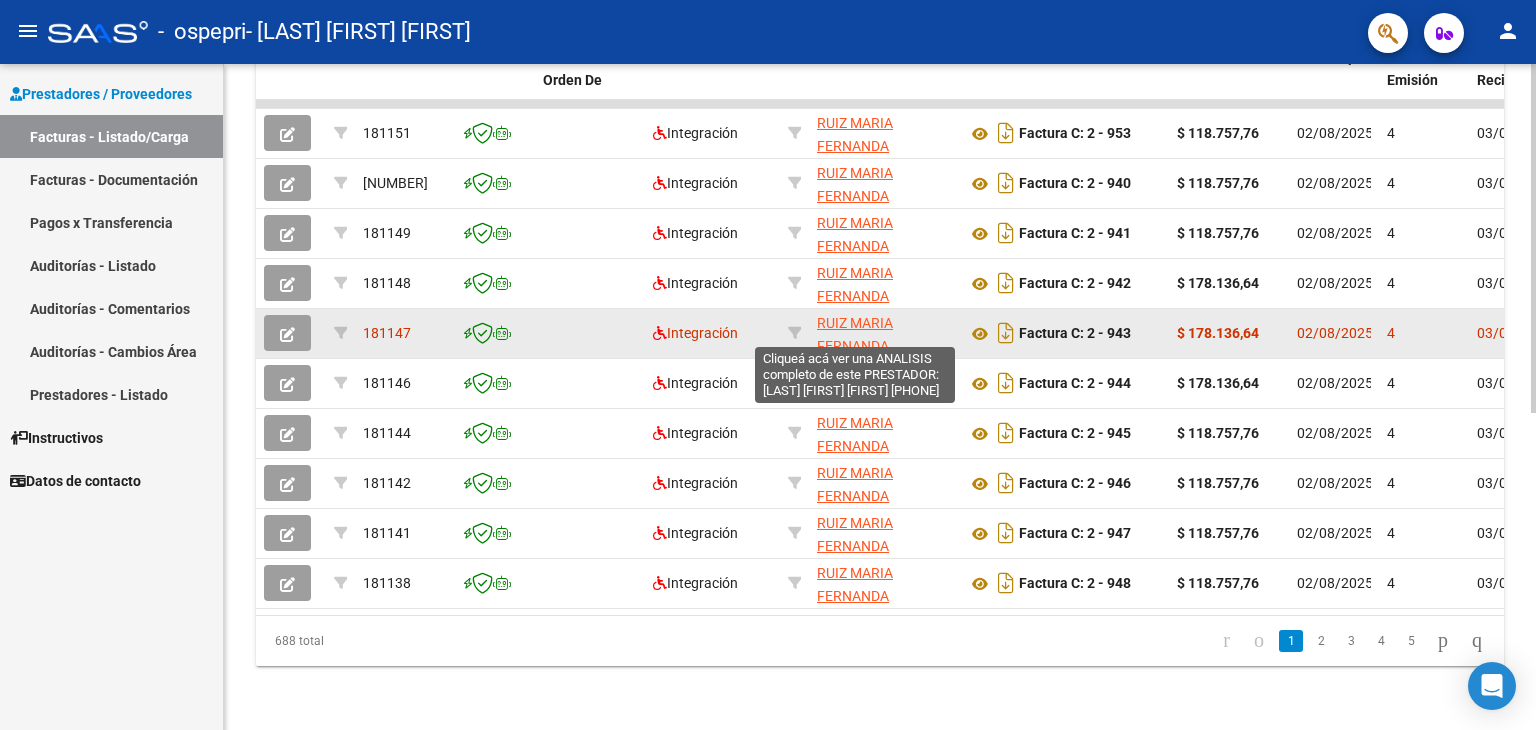 click on "RUIZ MARIA FERNANDA" 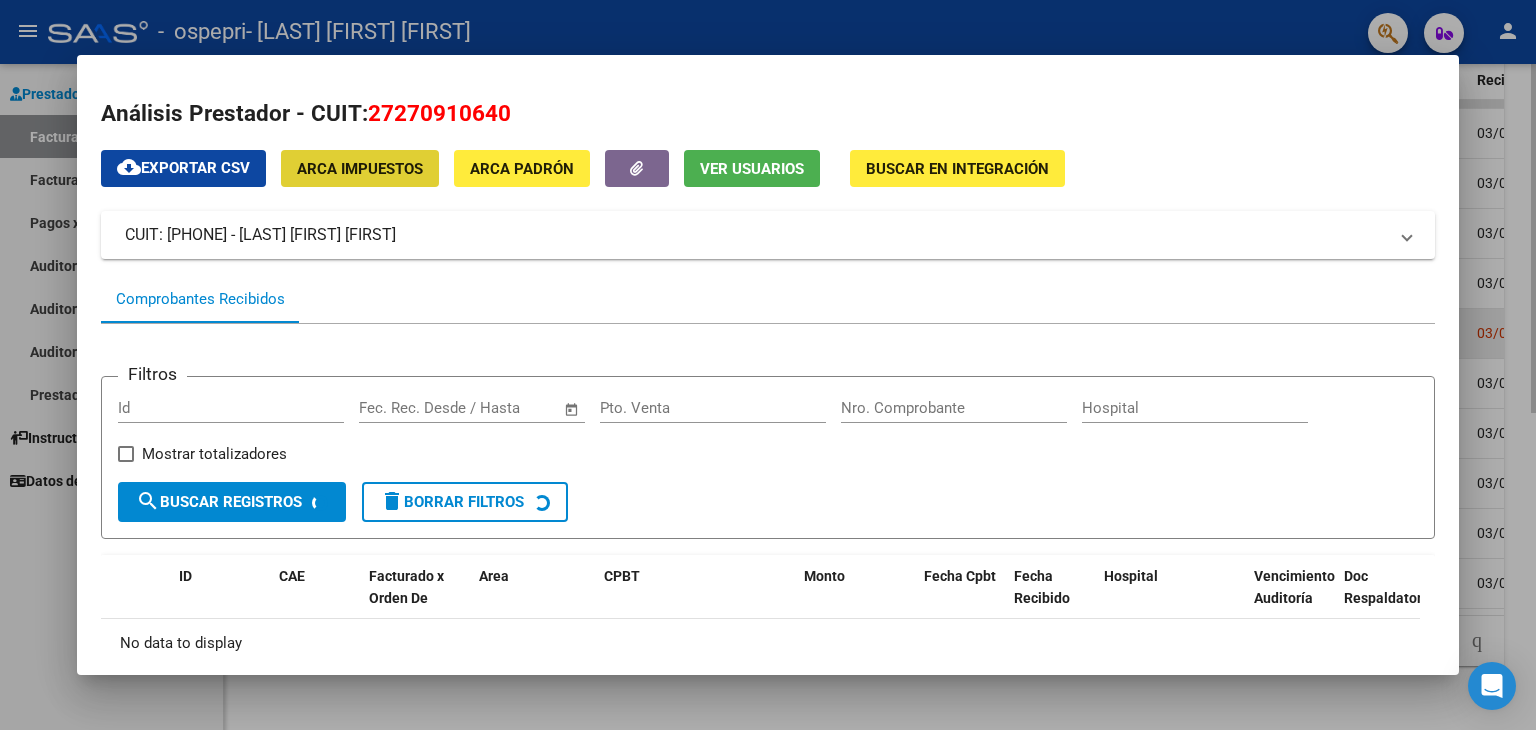 type 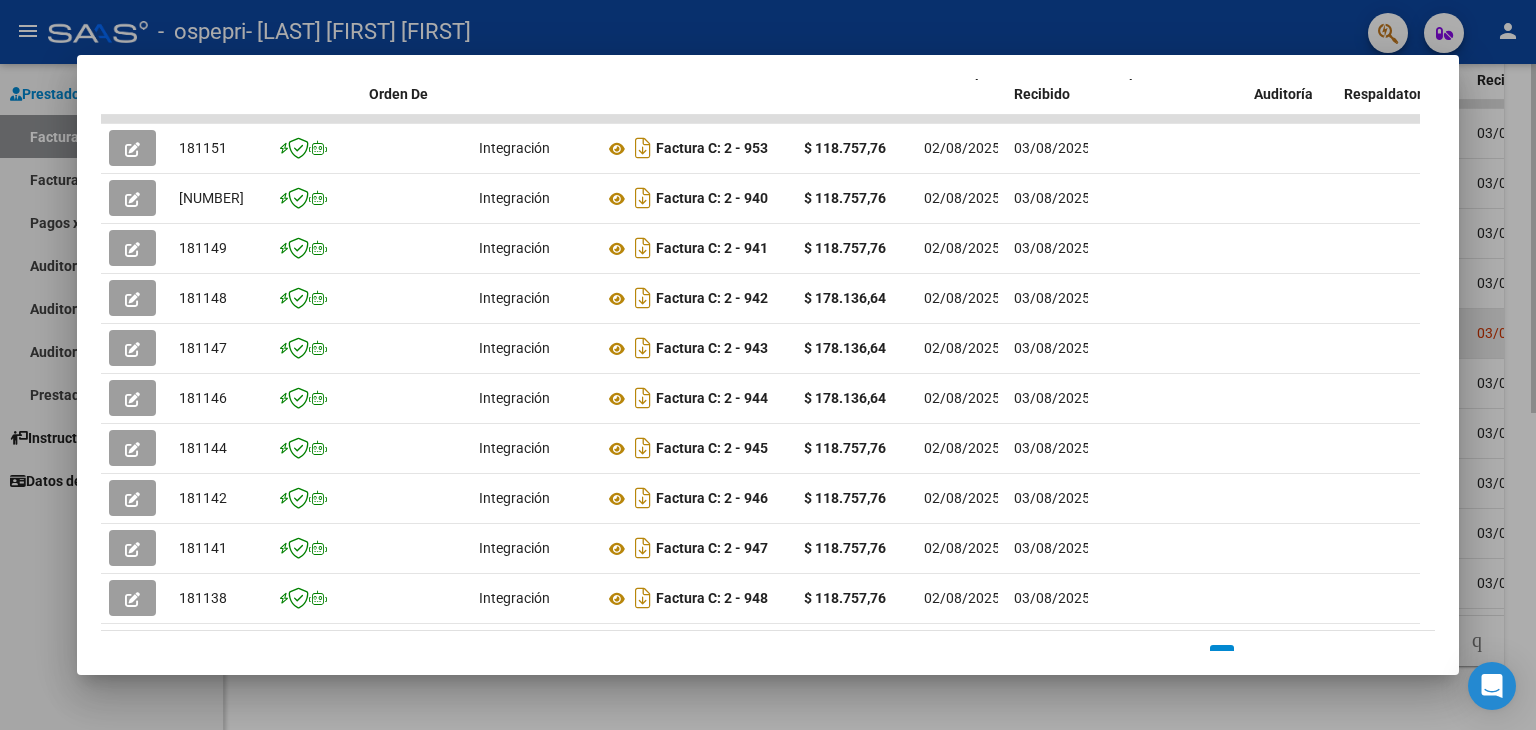 scroll, scrollTop: 586, scrollLeft: 0, axis: vertical 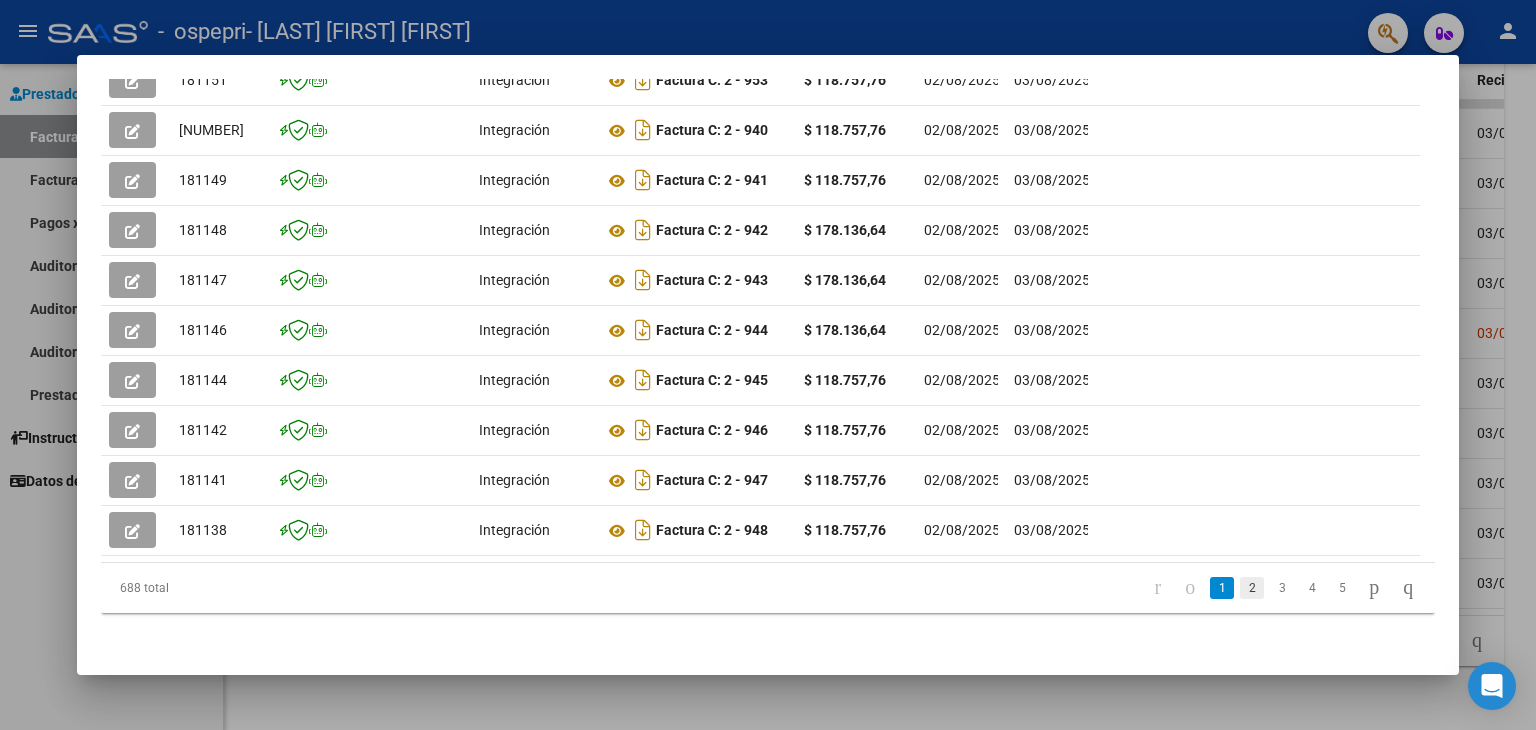 click on "2" 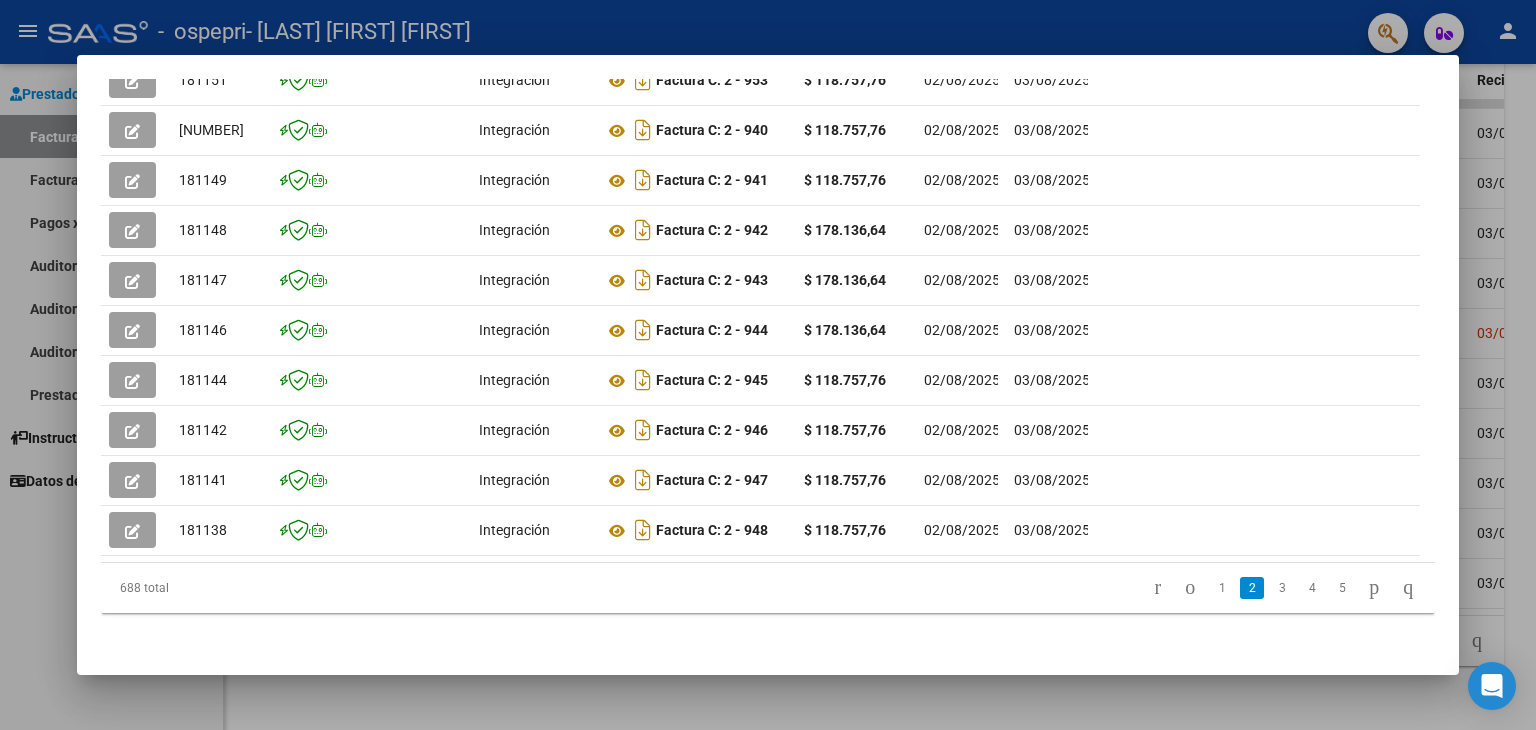 scroll, scrollTop: 586, scrollLeft: 0, axis: vertical 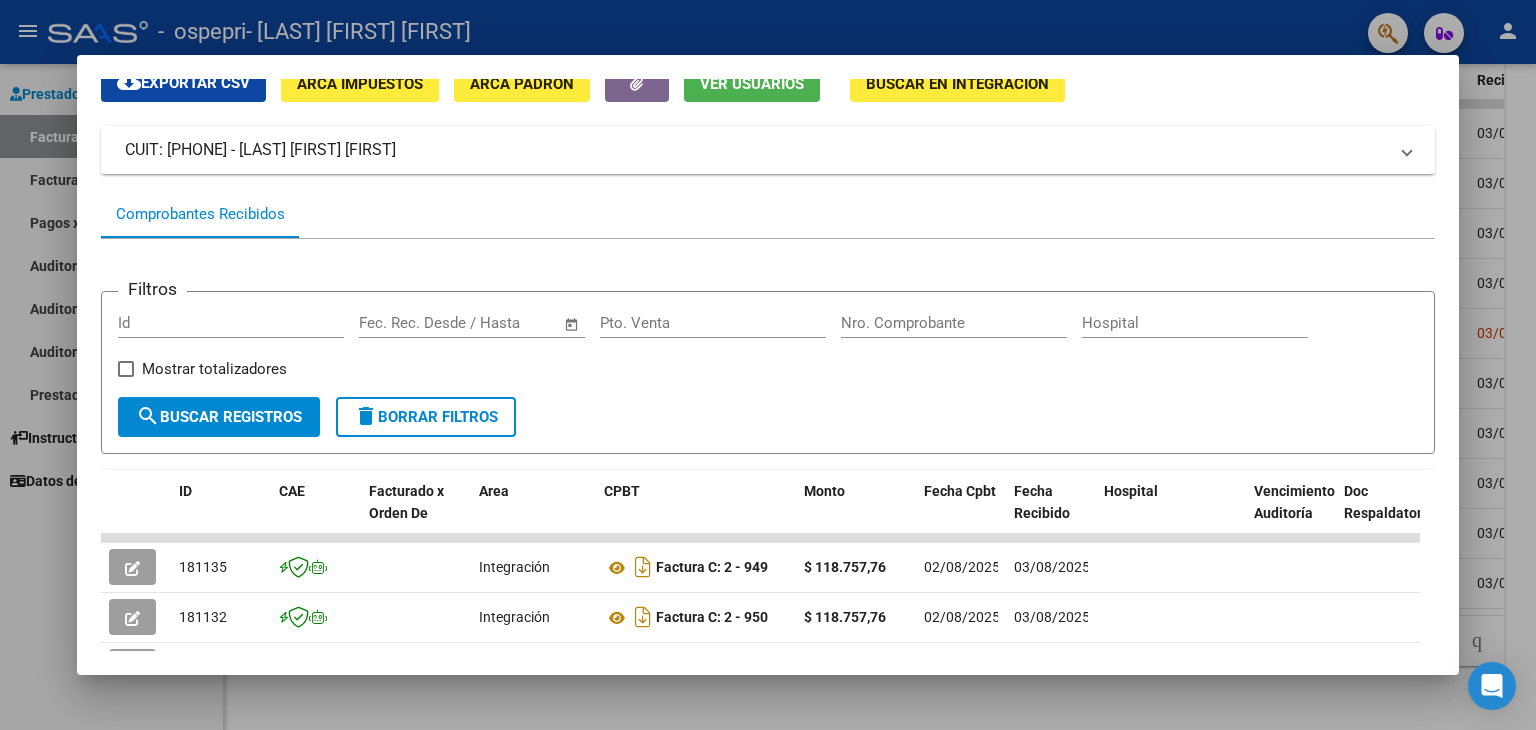click at bounding box center (768, 365) 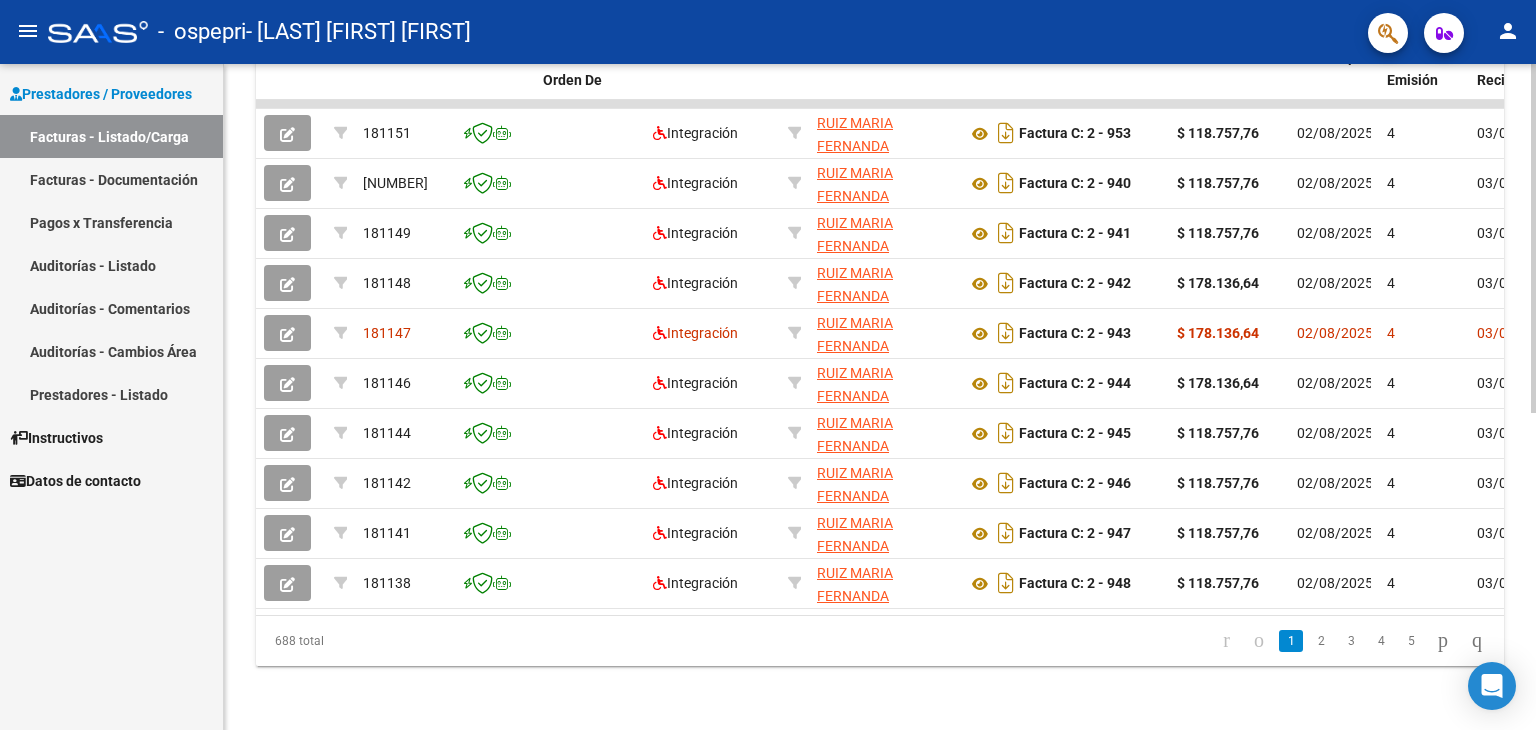 scroll, scrollTop: 0, scrollLeft: 1092, axis: horizontal 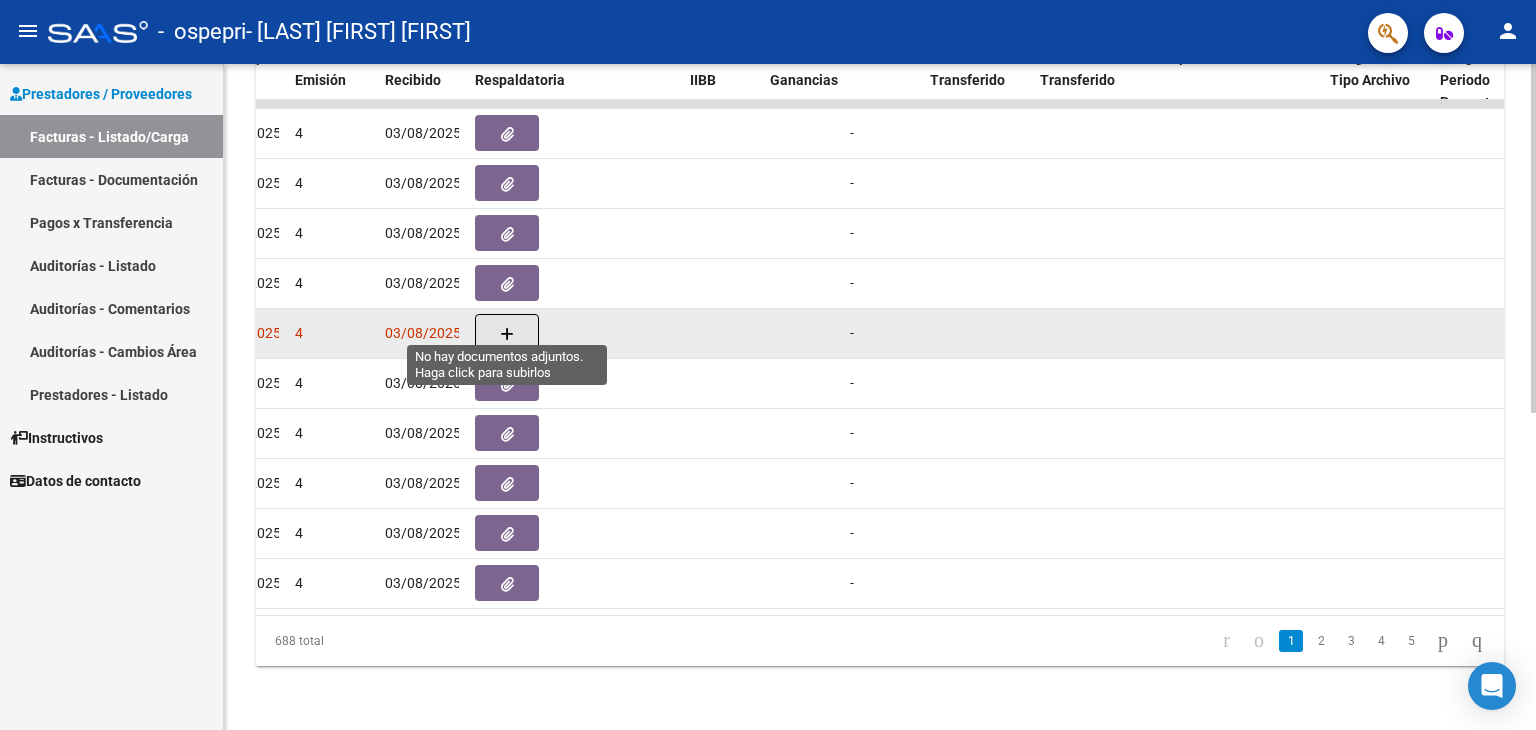 click 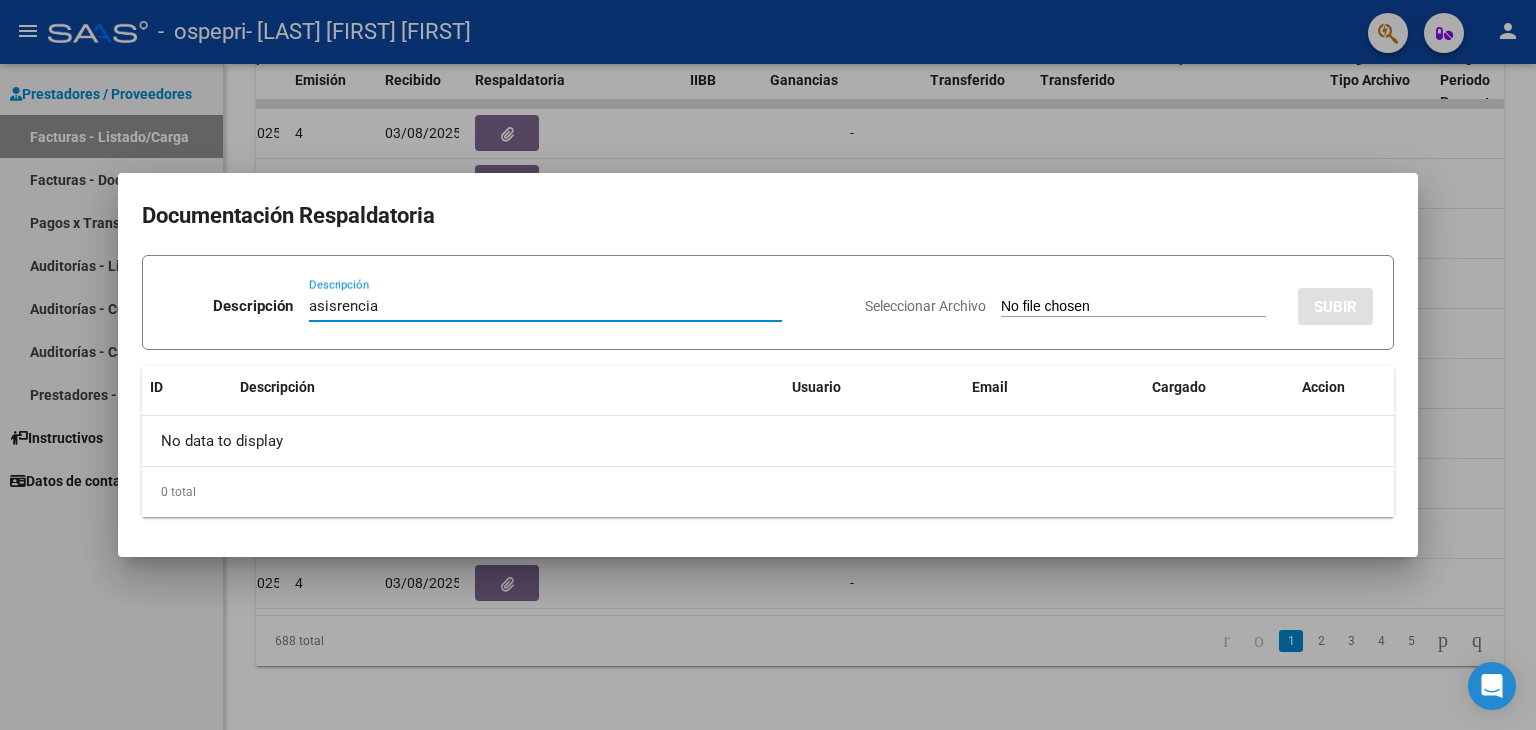 type on "asisrencia" 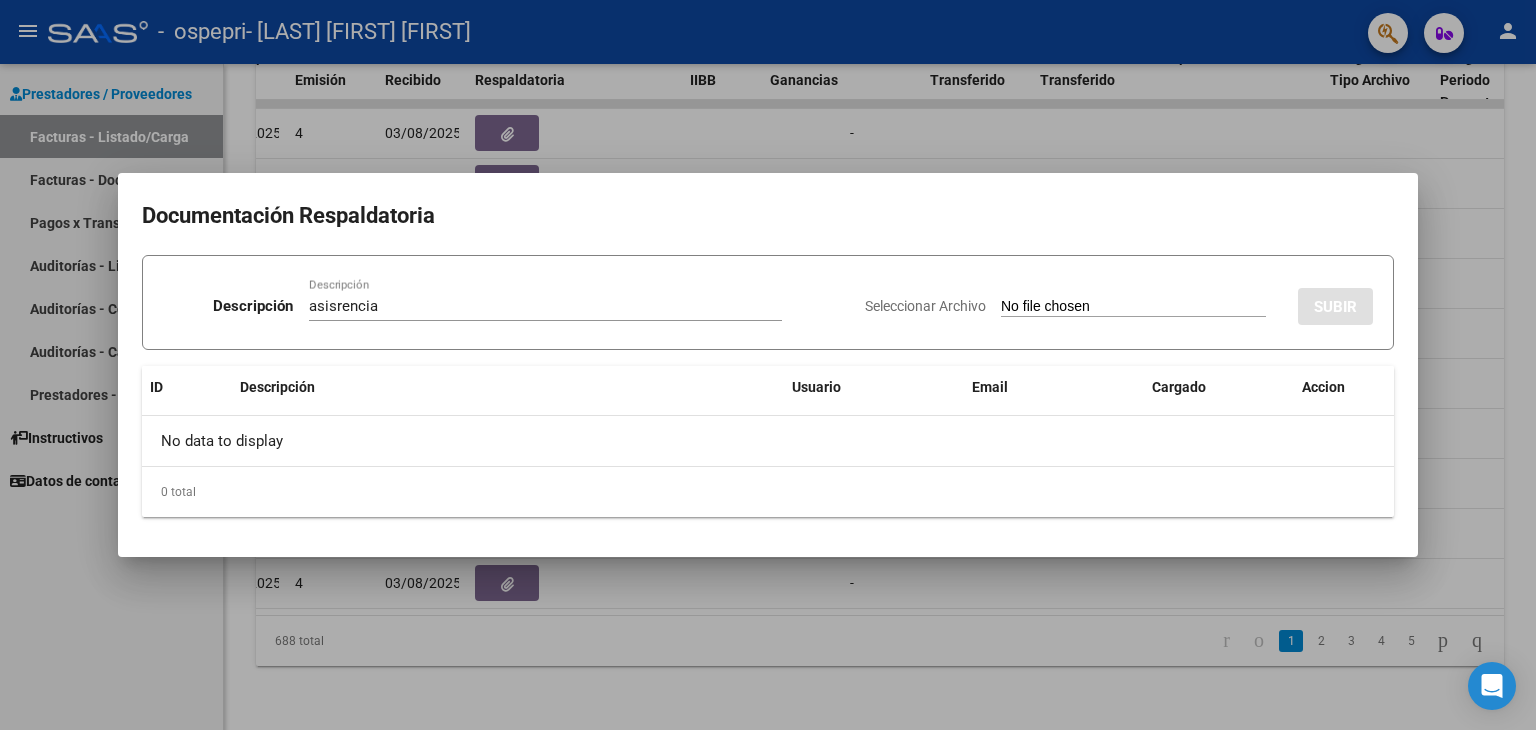 click on "Seleccionar Archivo SUBIR" at bounding box center [1119, 302] 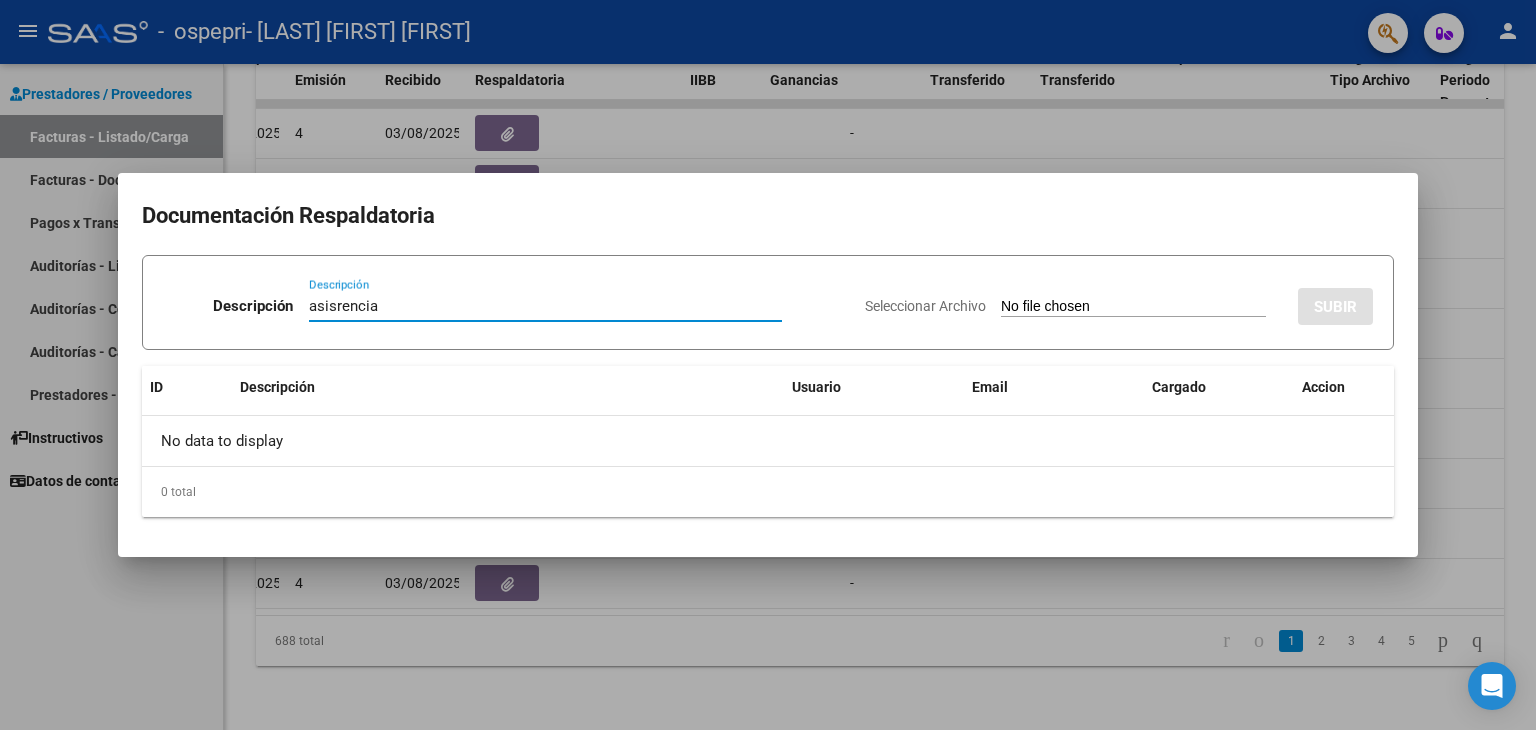 click on "asisrencia" at bounding box center [545, 306] 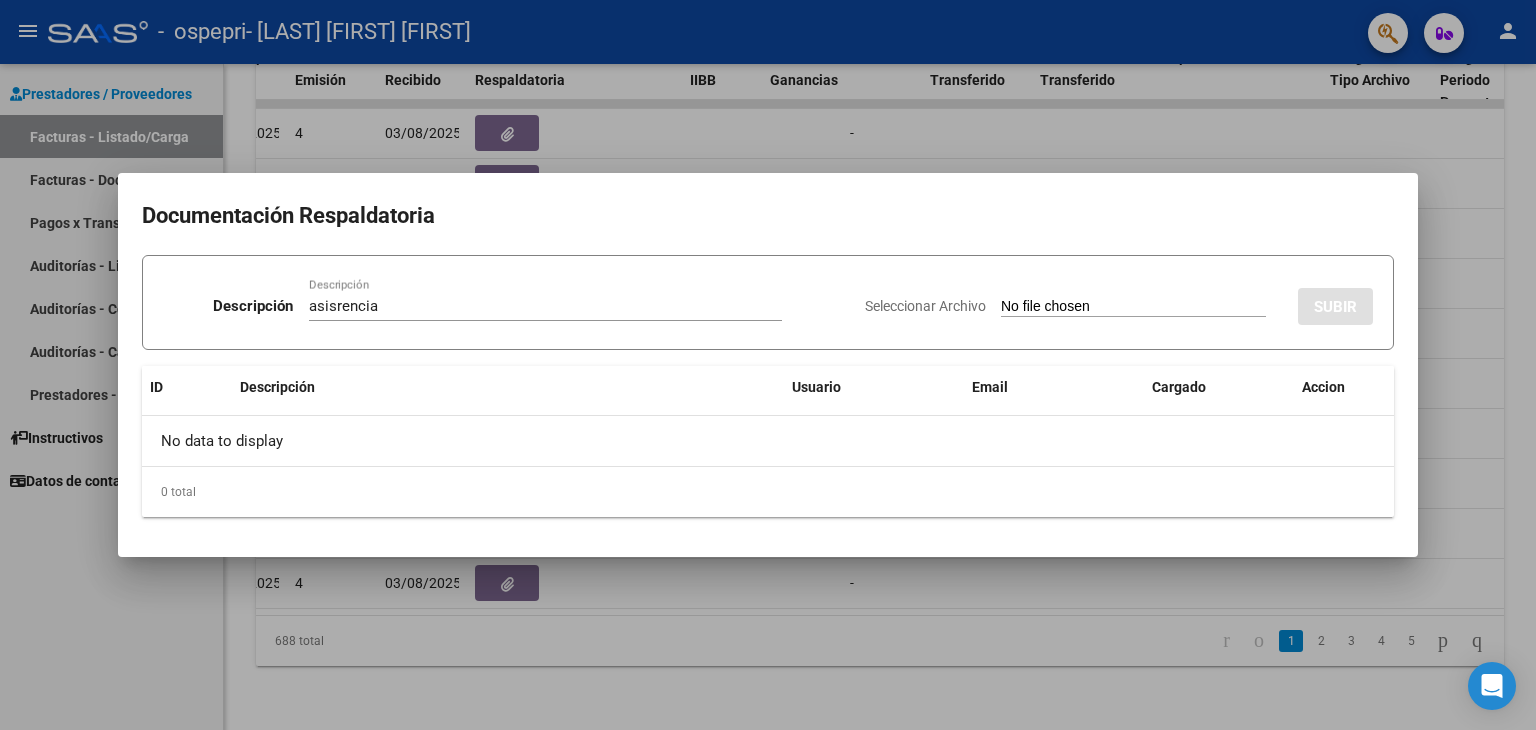 drag, startPoint x: 894, startPoint y: 305, endPoint x: 1045, endPoint y: 328, distance: 152.74161 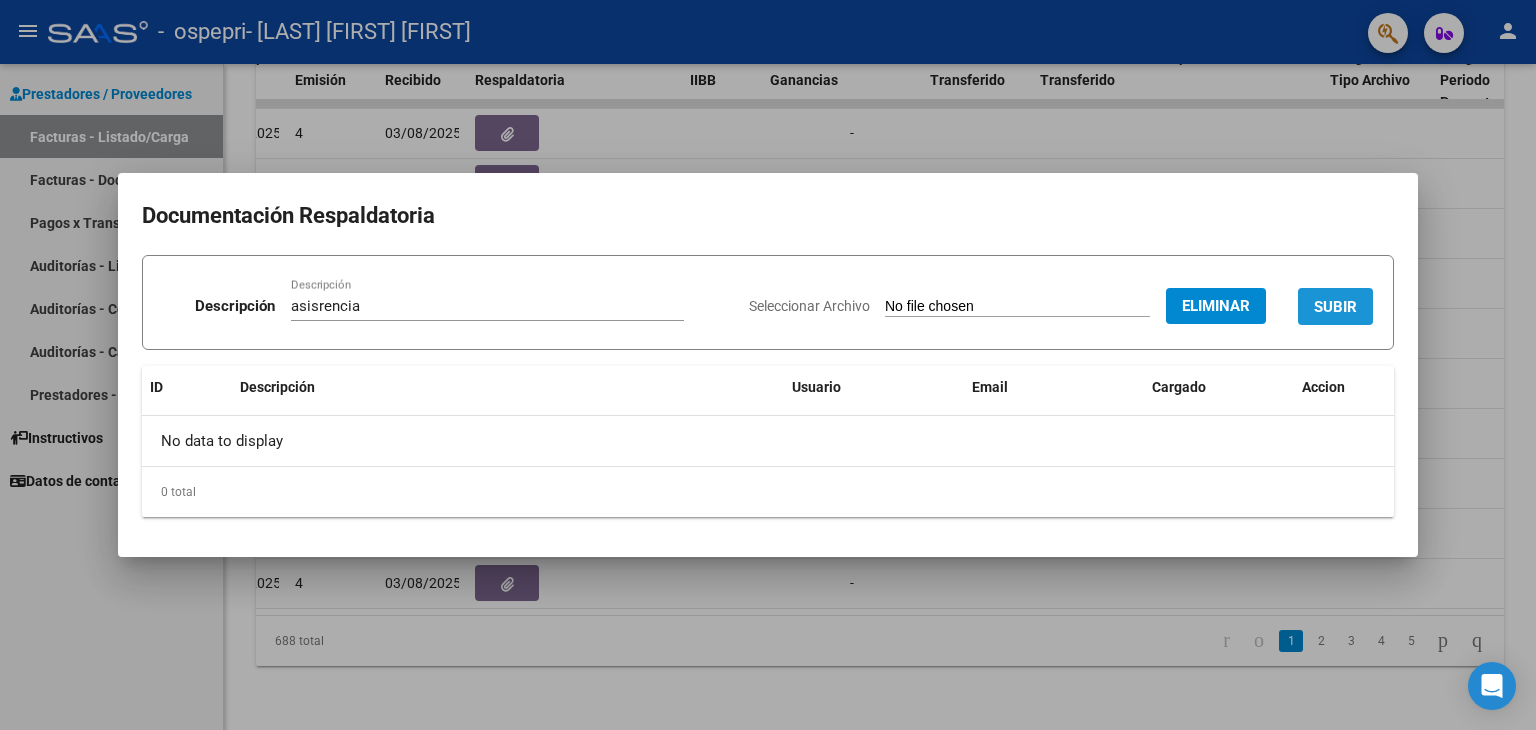 click on "SUBIR" at bounding box center [1335, 307] 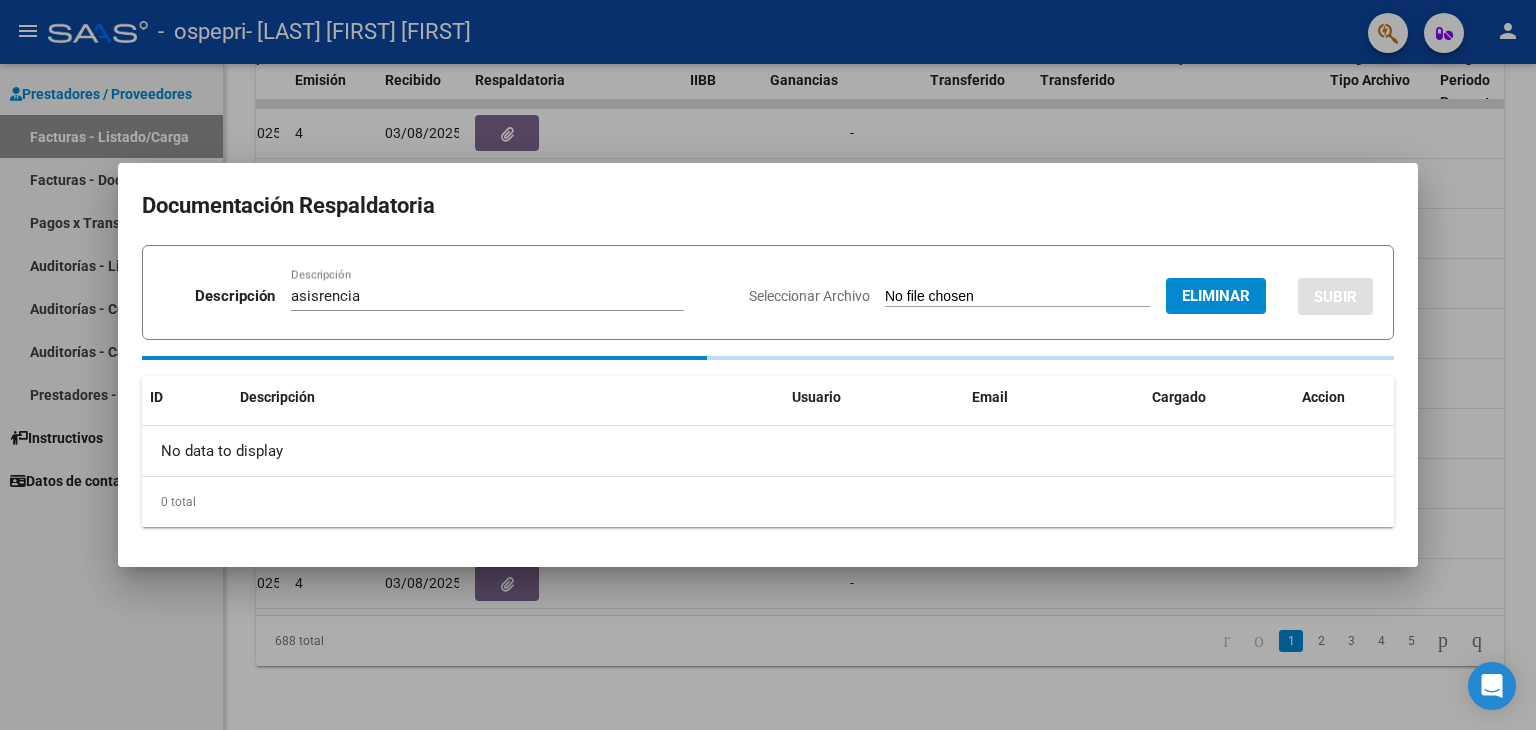 type 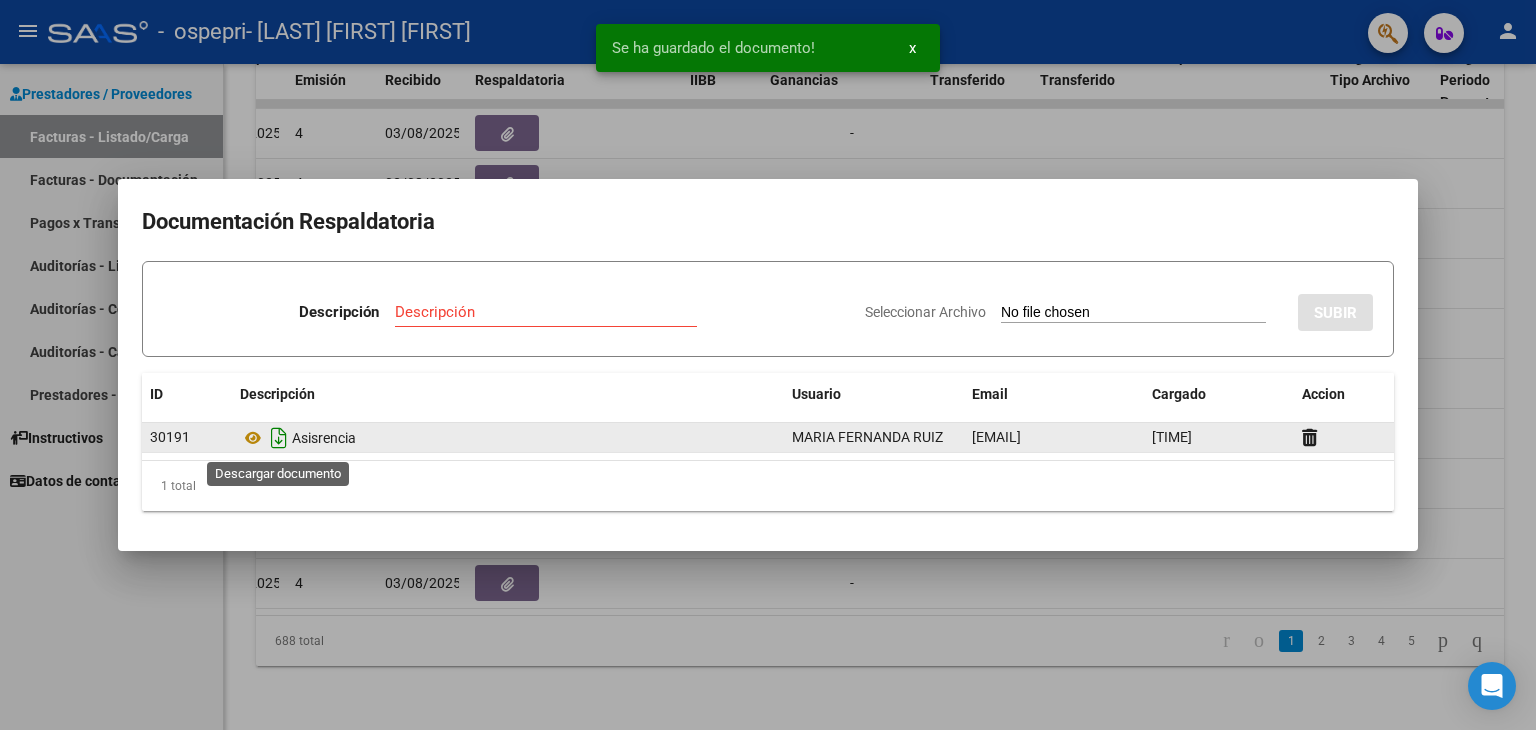 click 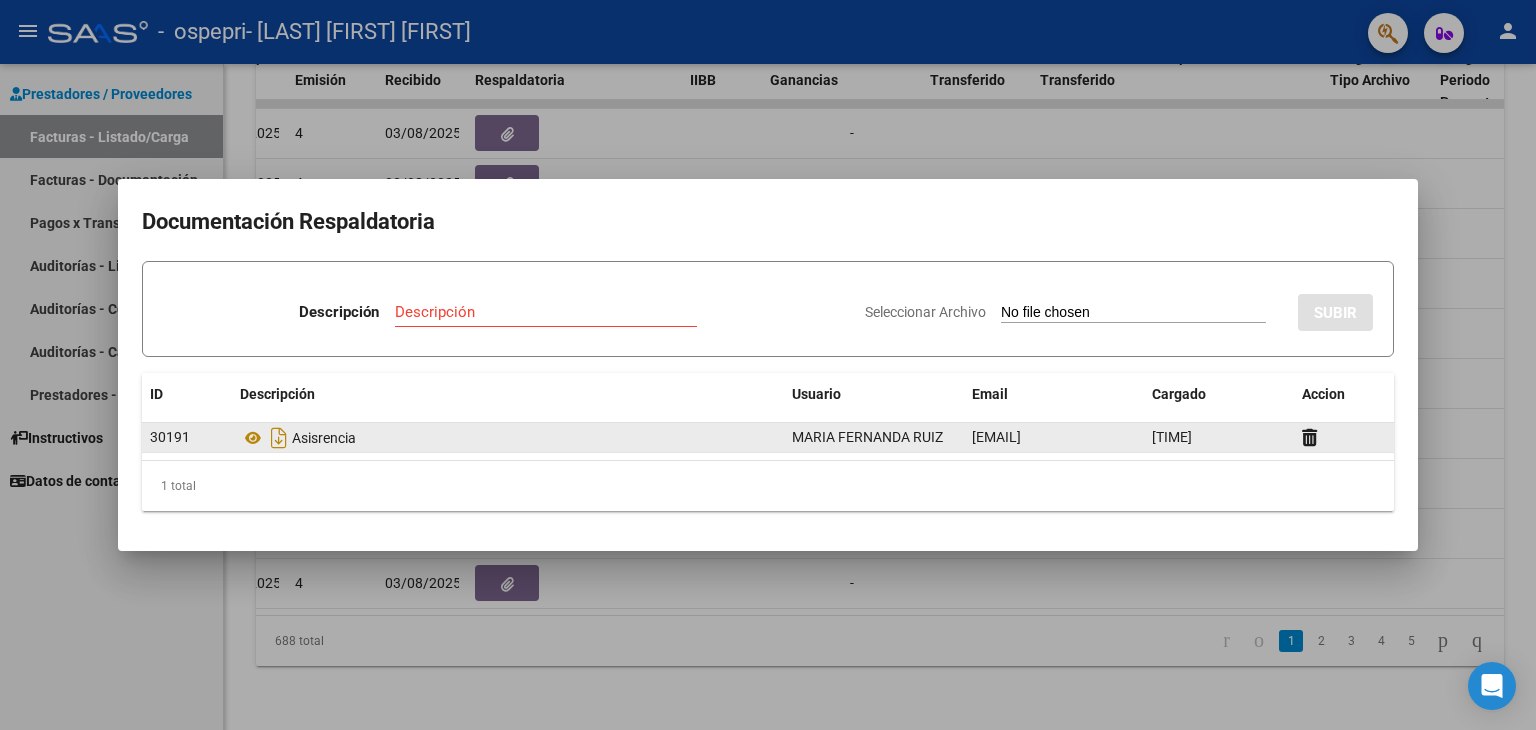click at bounding box center [768, 365] 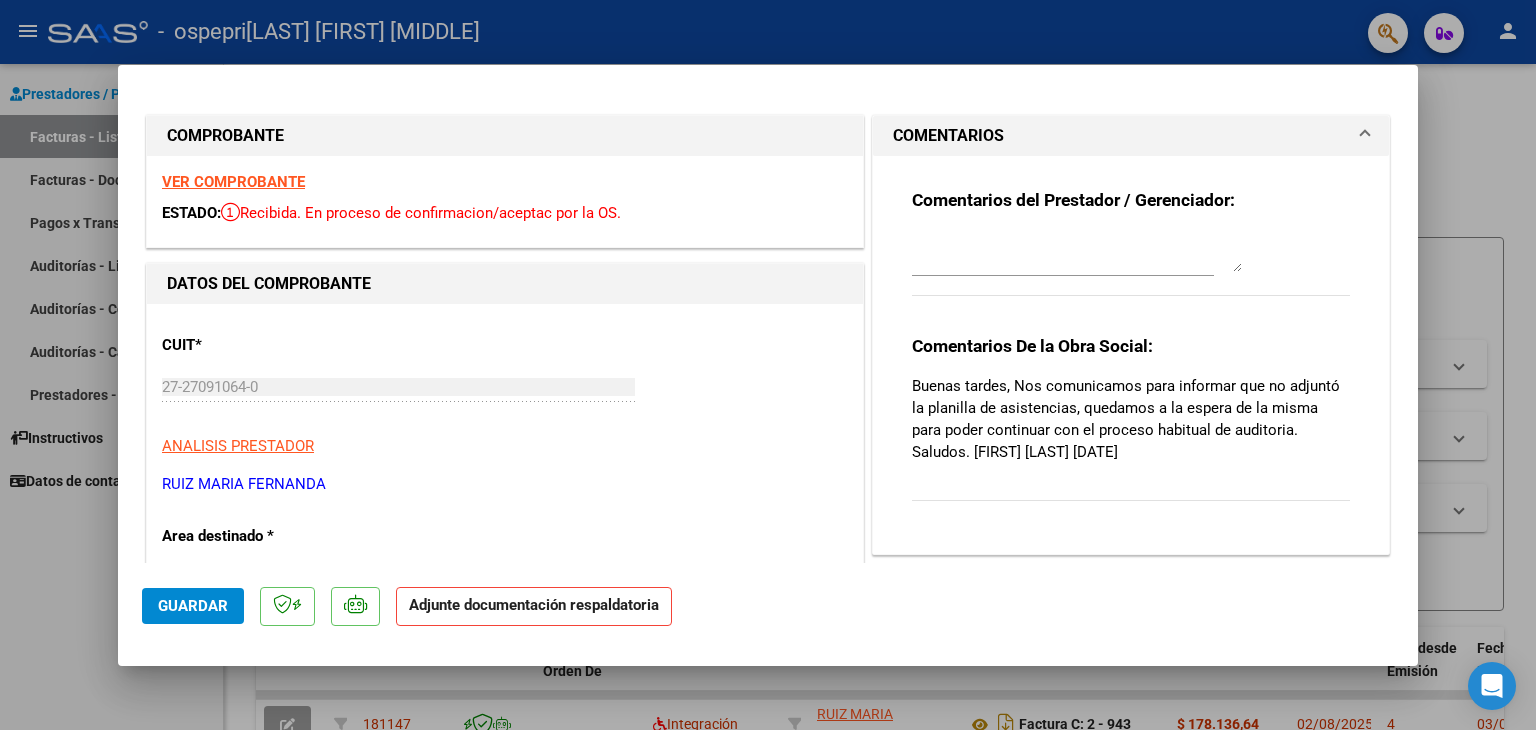 scroll, scrollTop: 0, scrollLeft: 0, axis: both 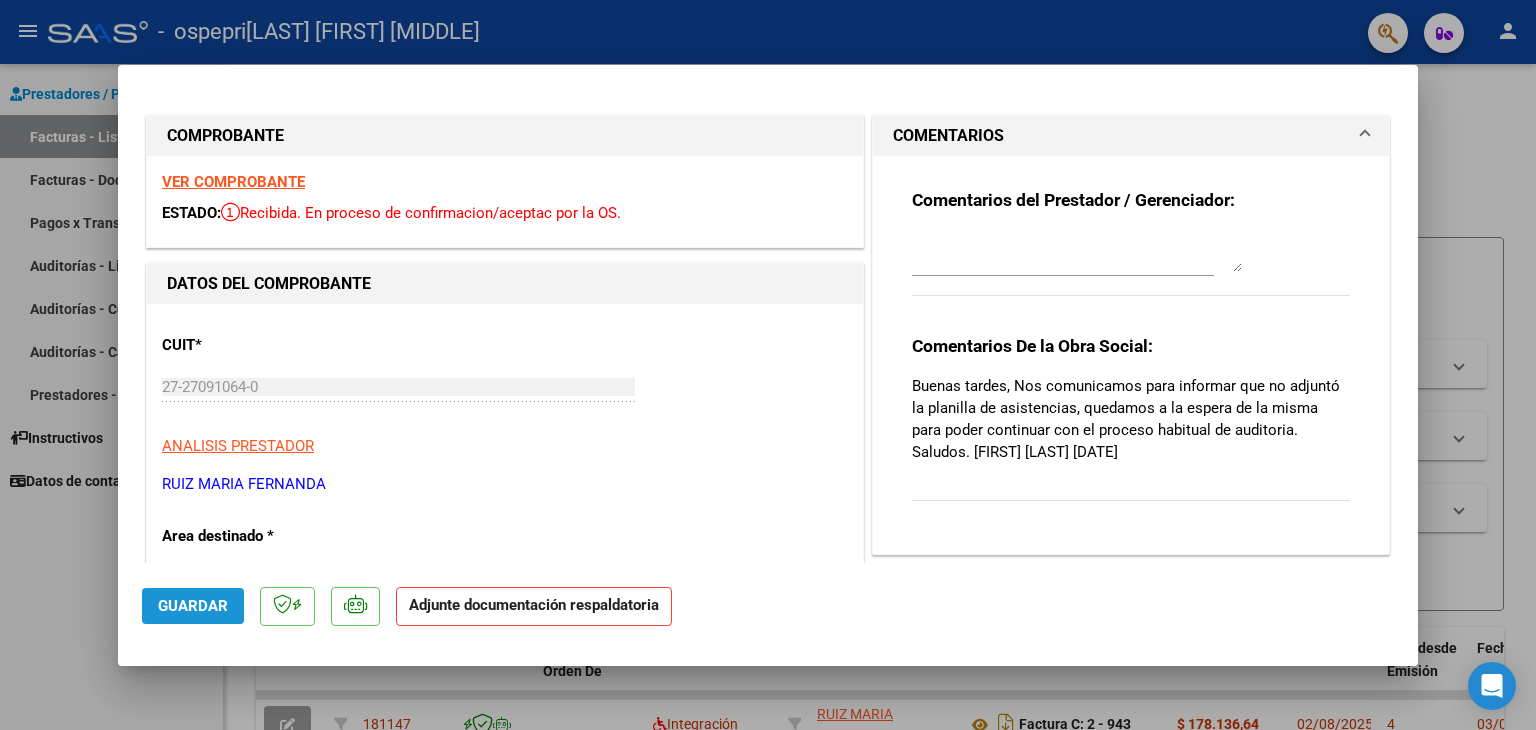 click on "Guardar" 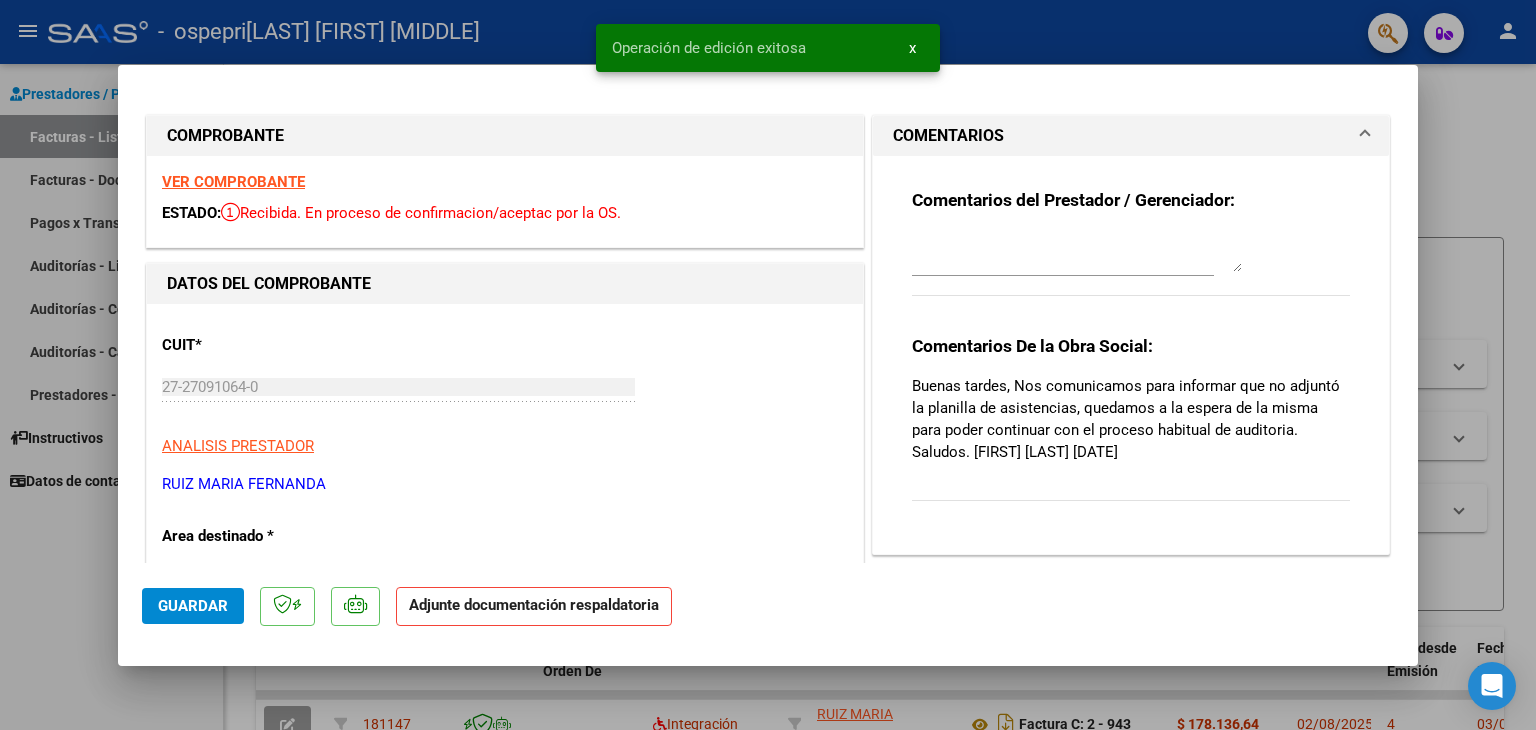 click at bounding box center (768, 365) 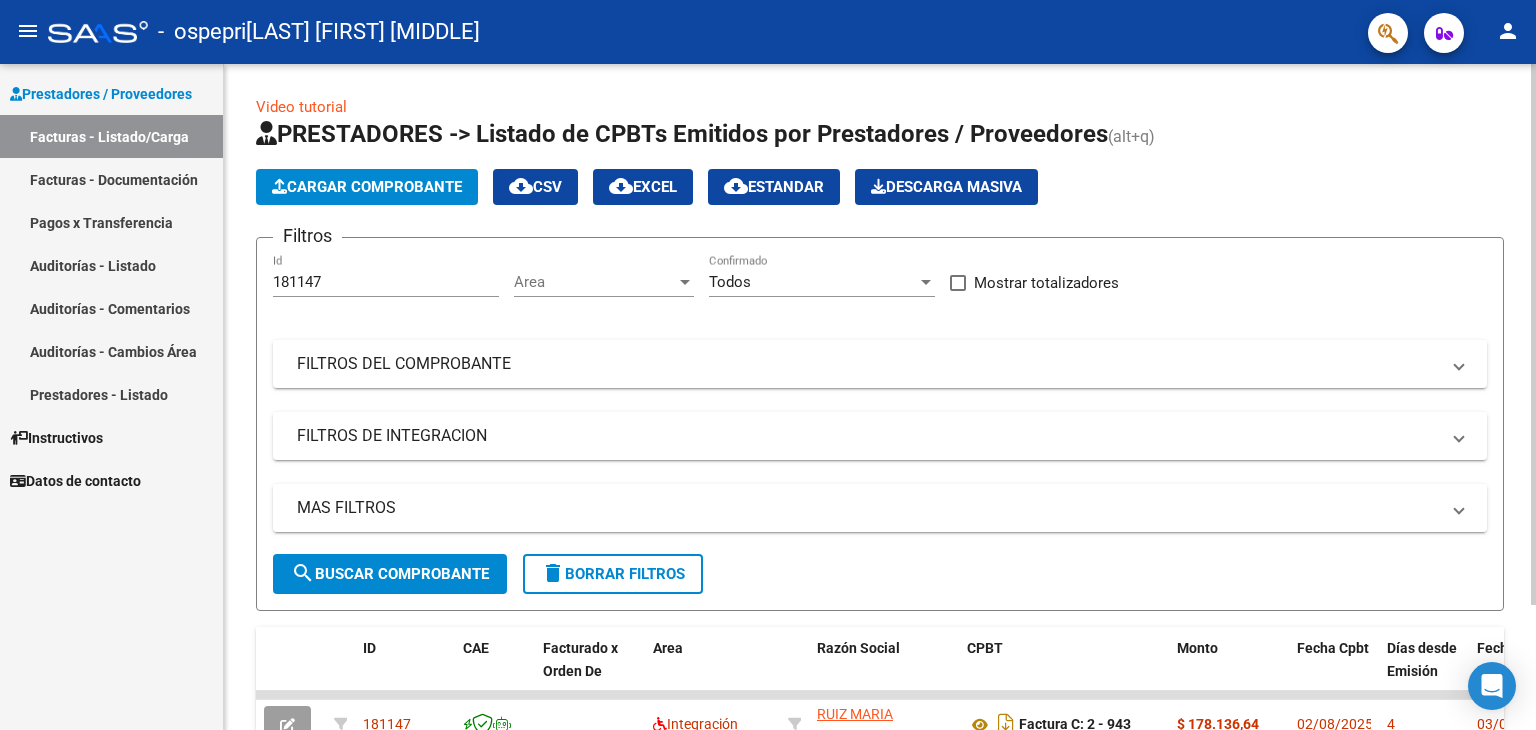 click on "MAS FILTROS" at bounding box center (880, 508) 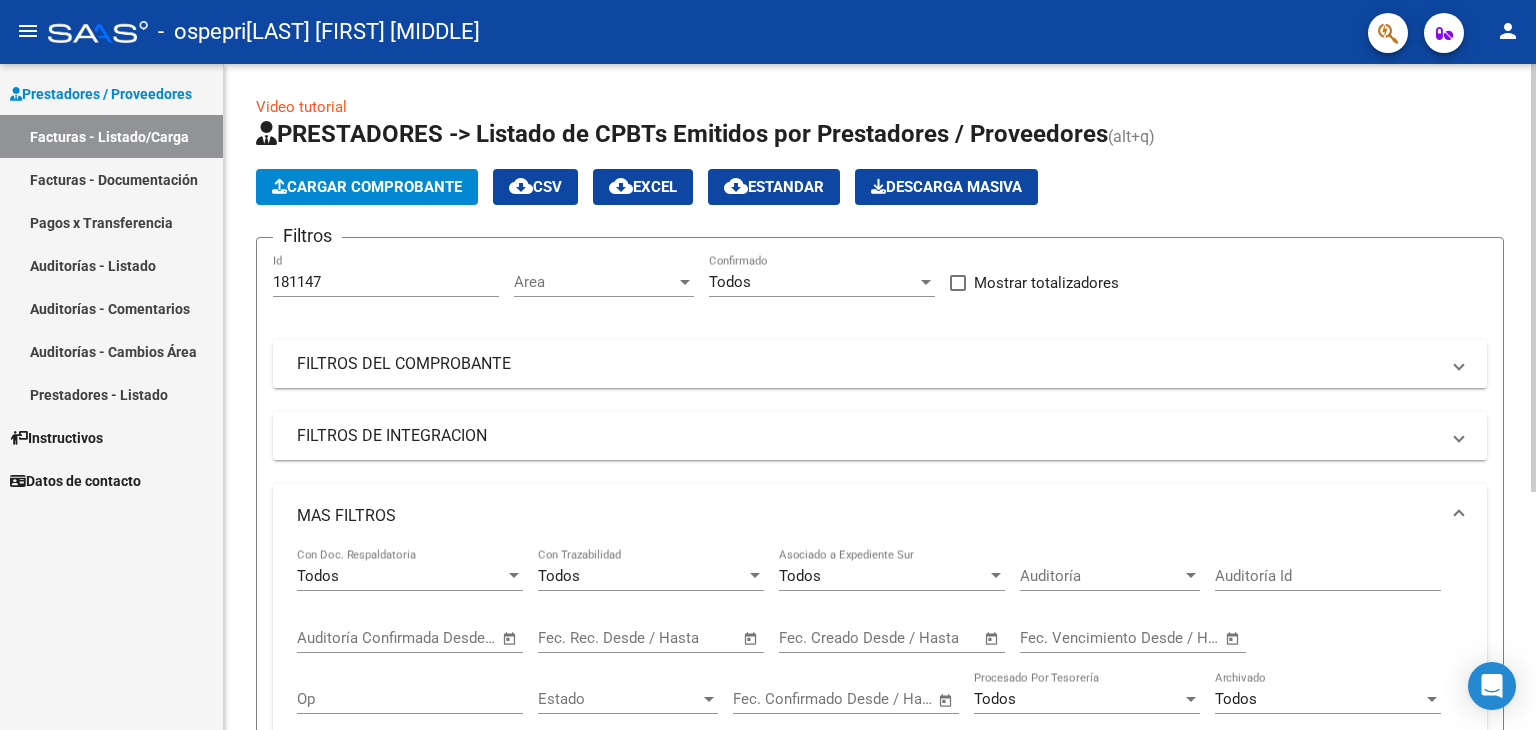 click 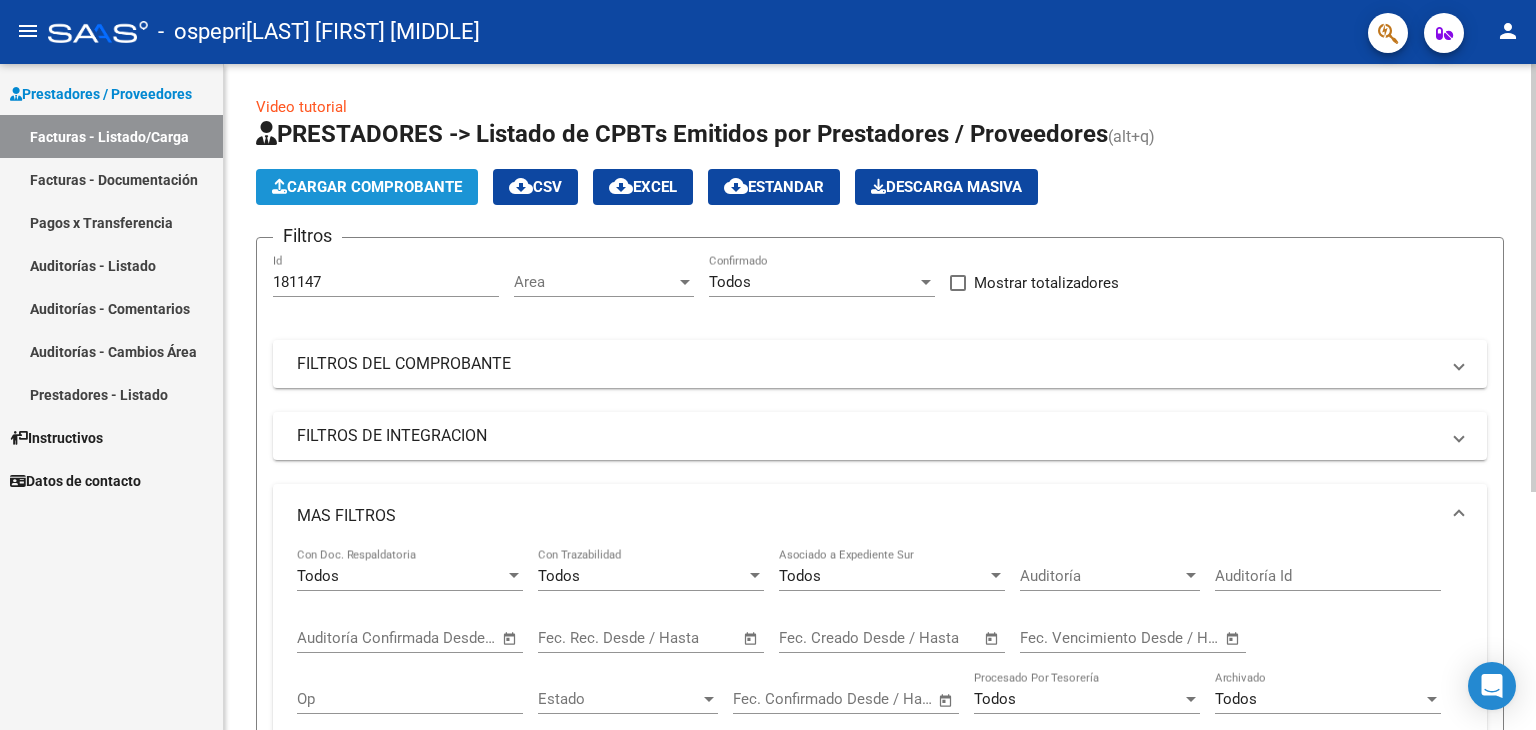 click on "Cargar Comprobante" 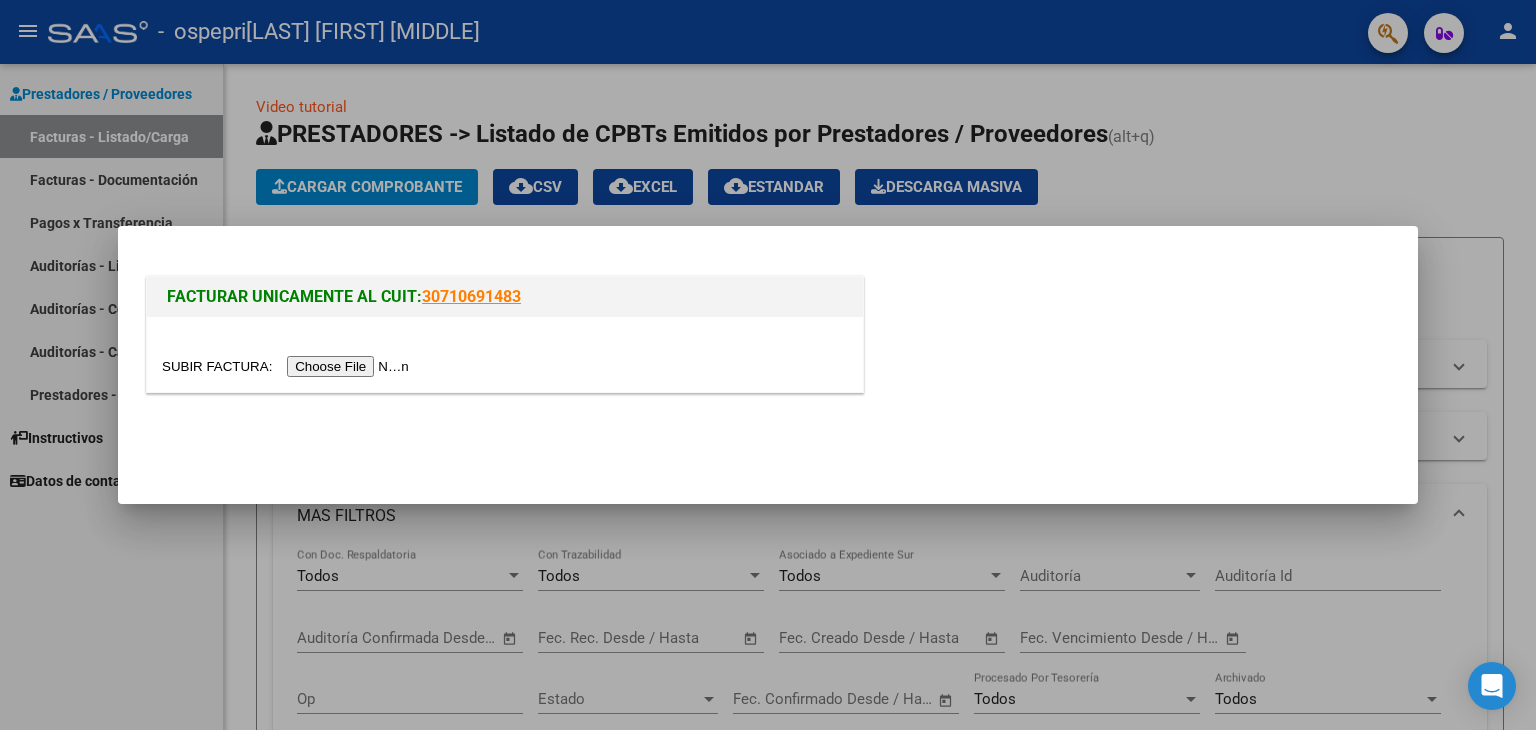 click at bounding box center [768, 365] 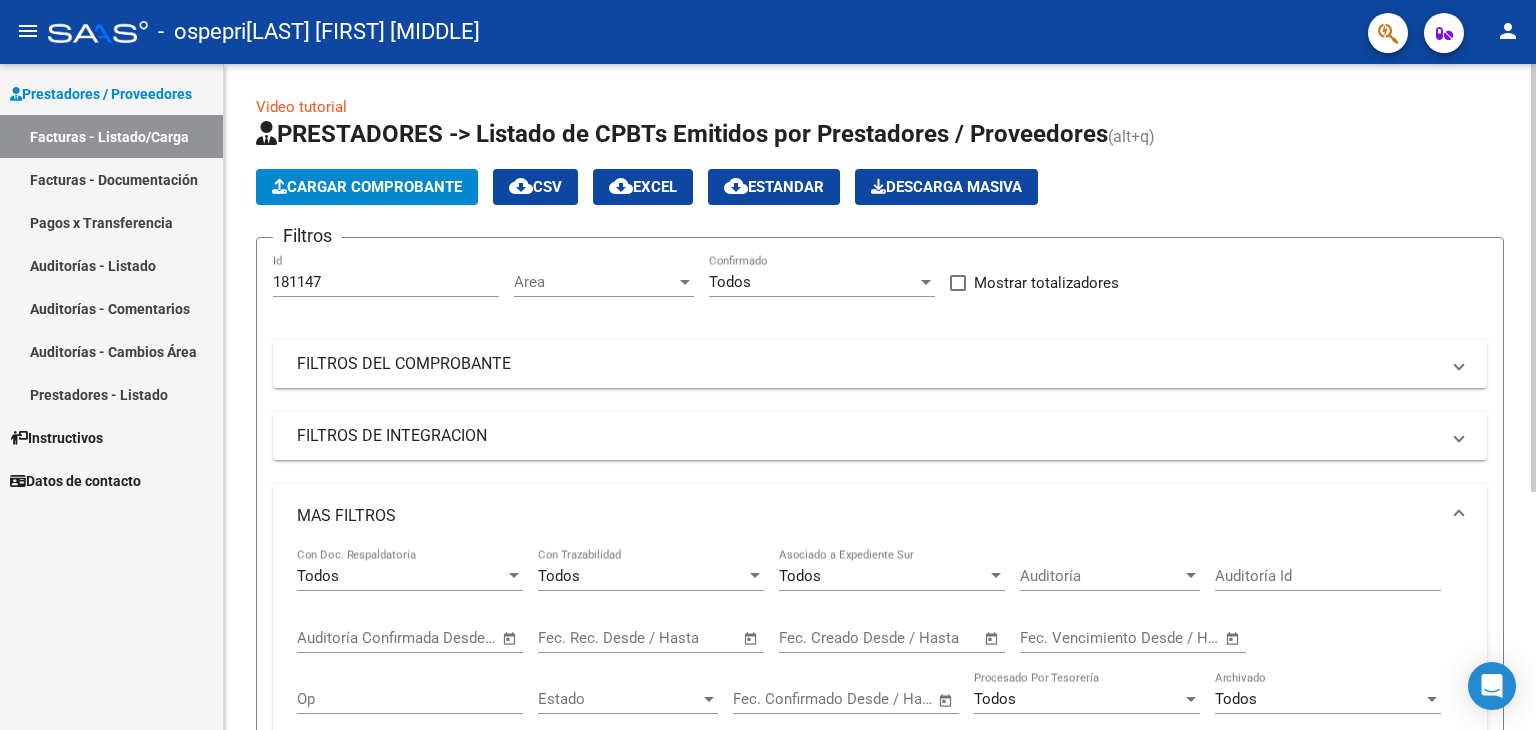 scroll, scrollTop: 370, scrollLeft: 0, axis: vertical 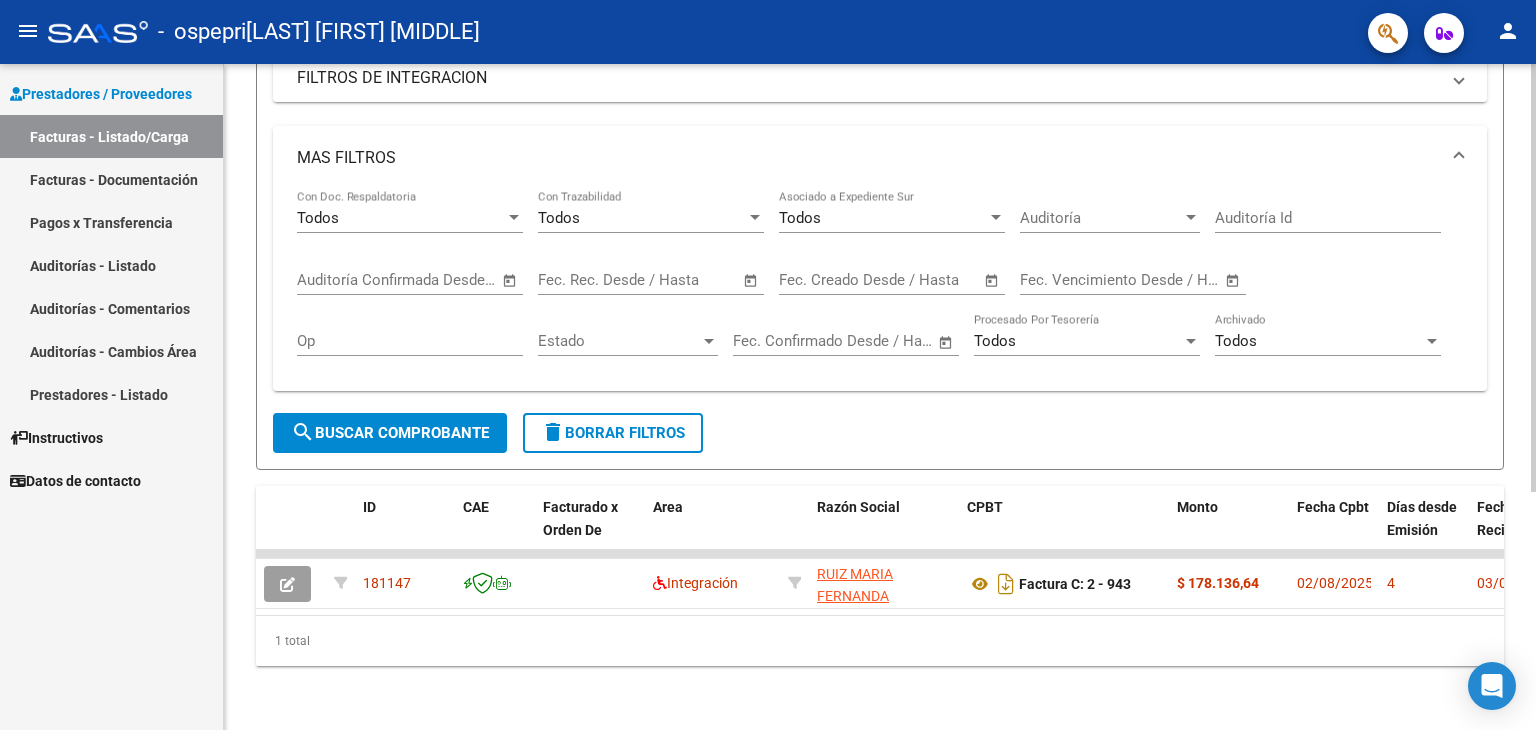click 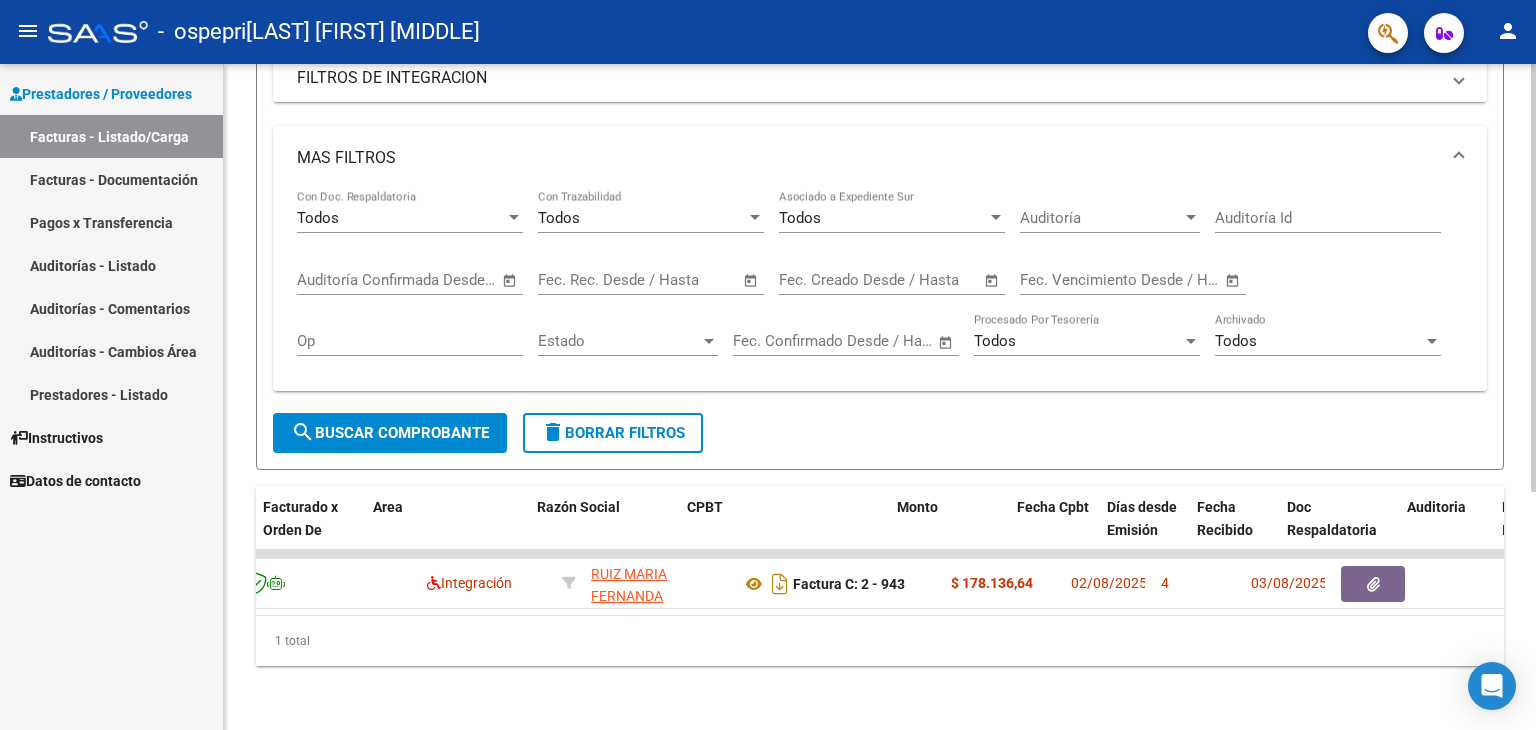 scroll, scrollTop: 0, scrollLeft: 480, axis: horizontal 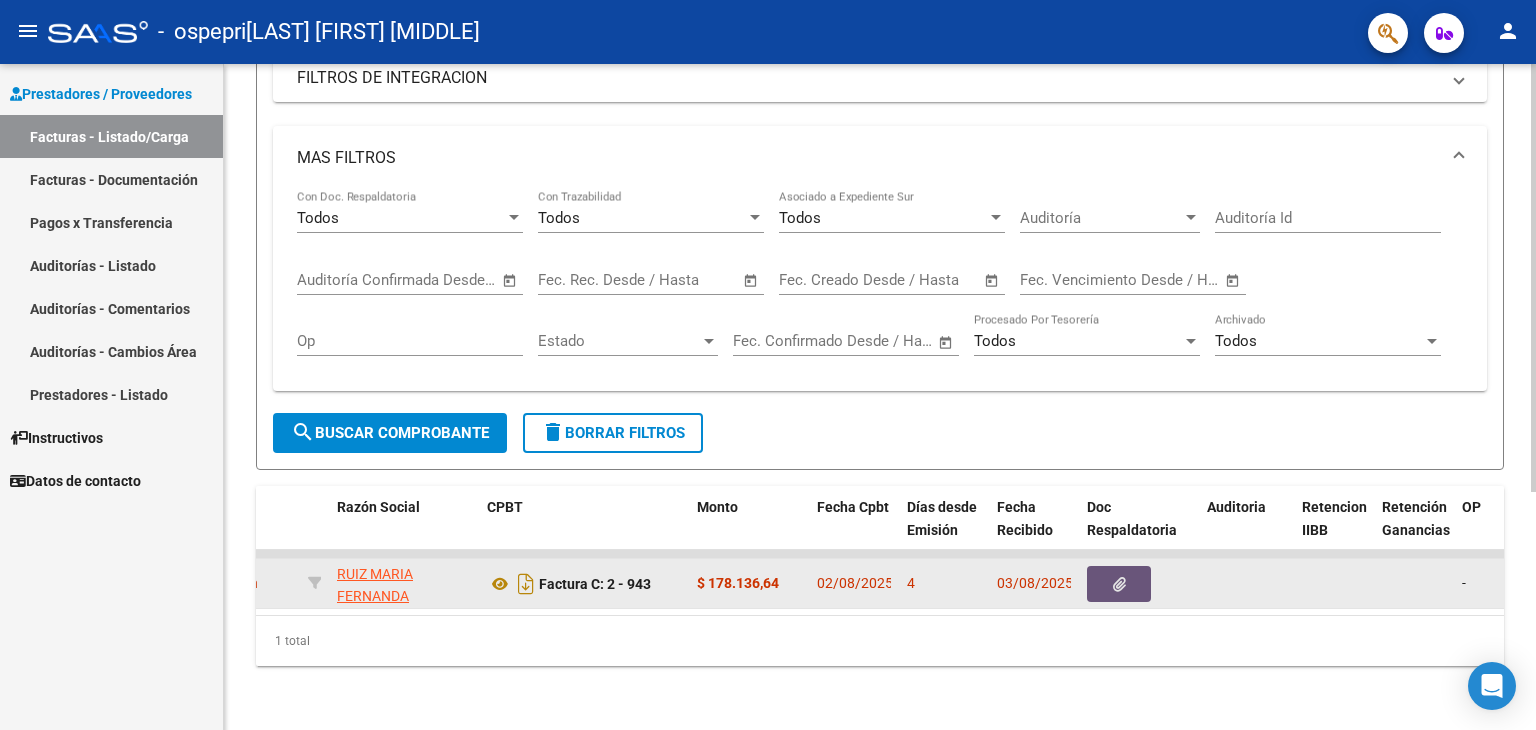 click 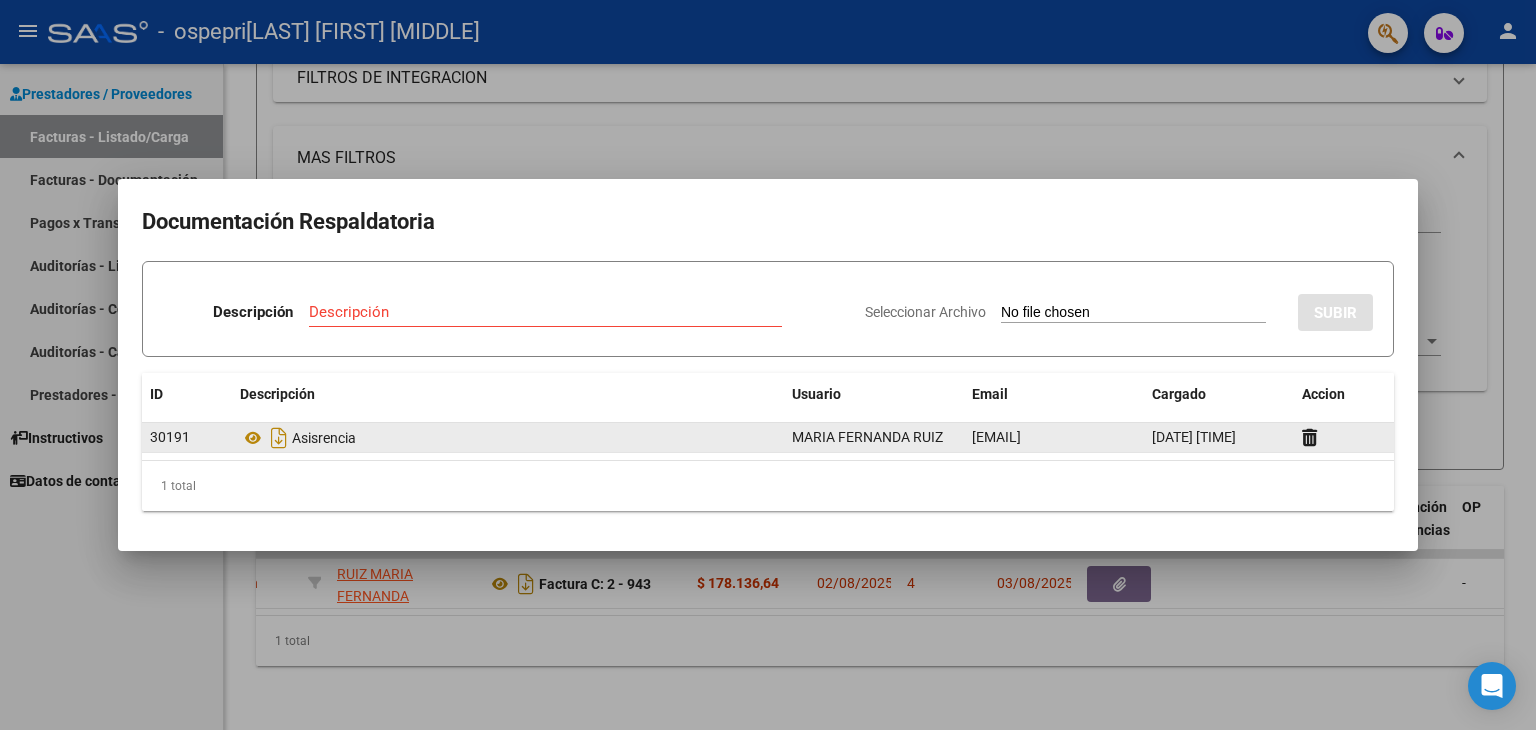 click on "Asisrencia" 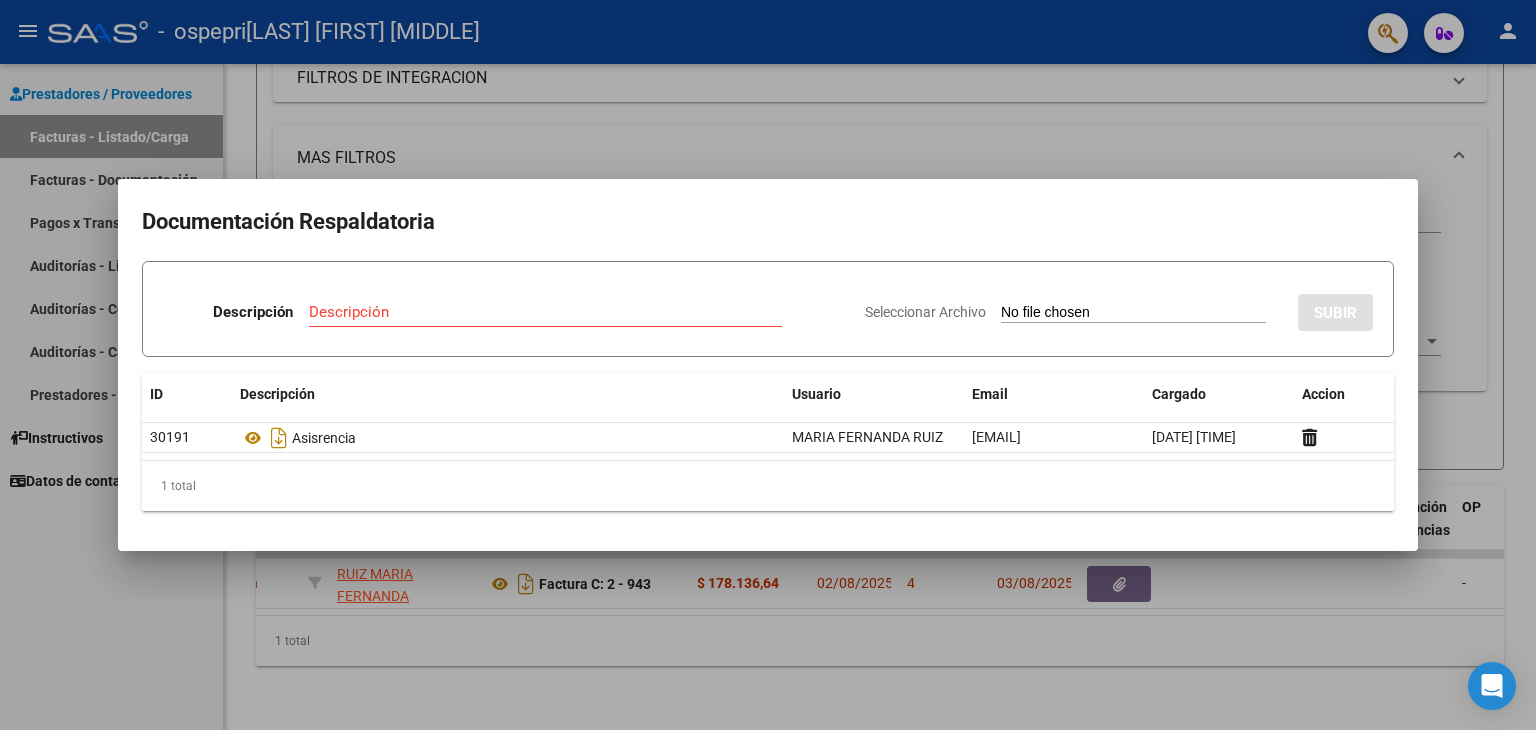 click at bounding box center (768, 365) 